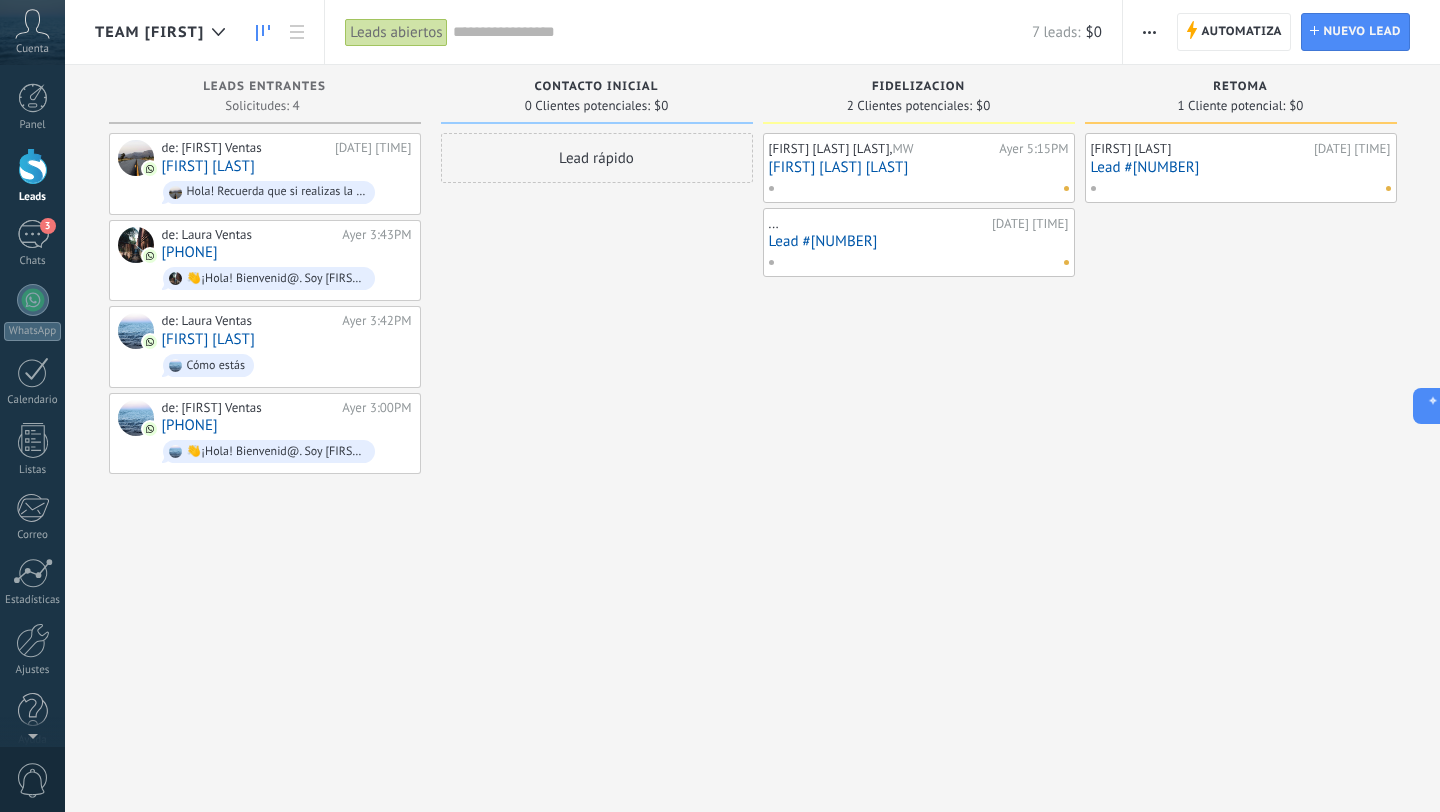 scroll, scrollTop: 0, scrollLeft: 0, axis: both 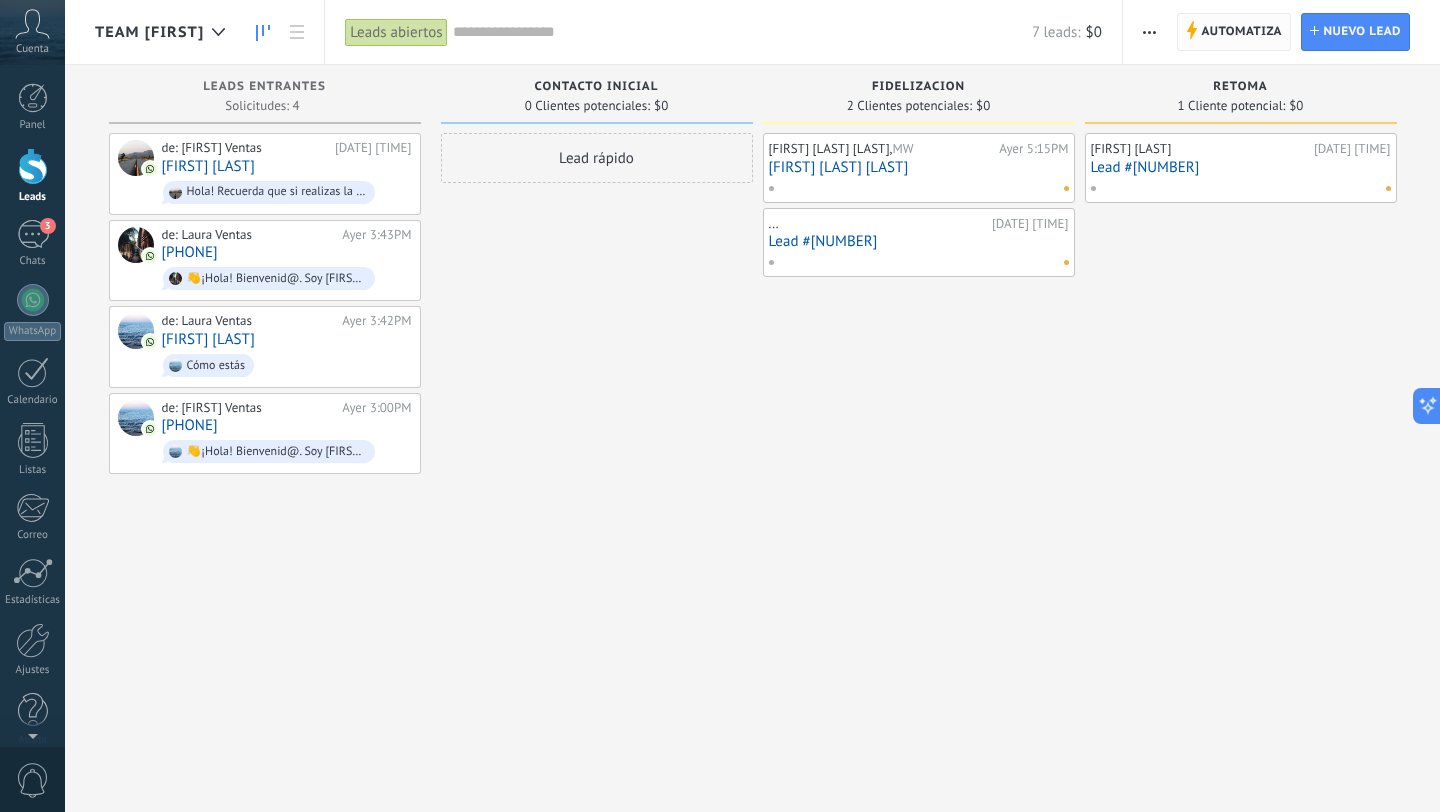 click on "Automatiza" at bounding box center [1241, 32] 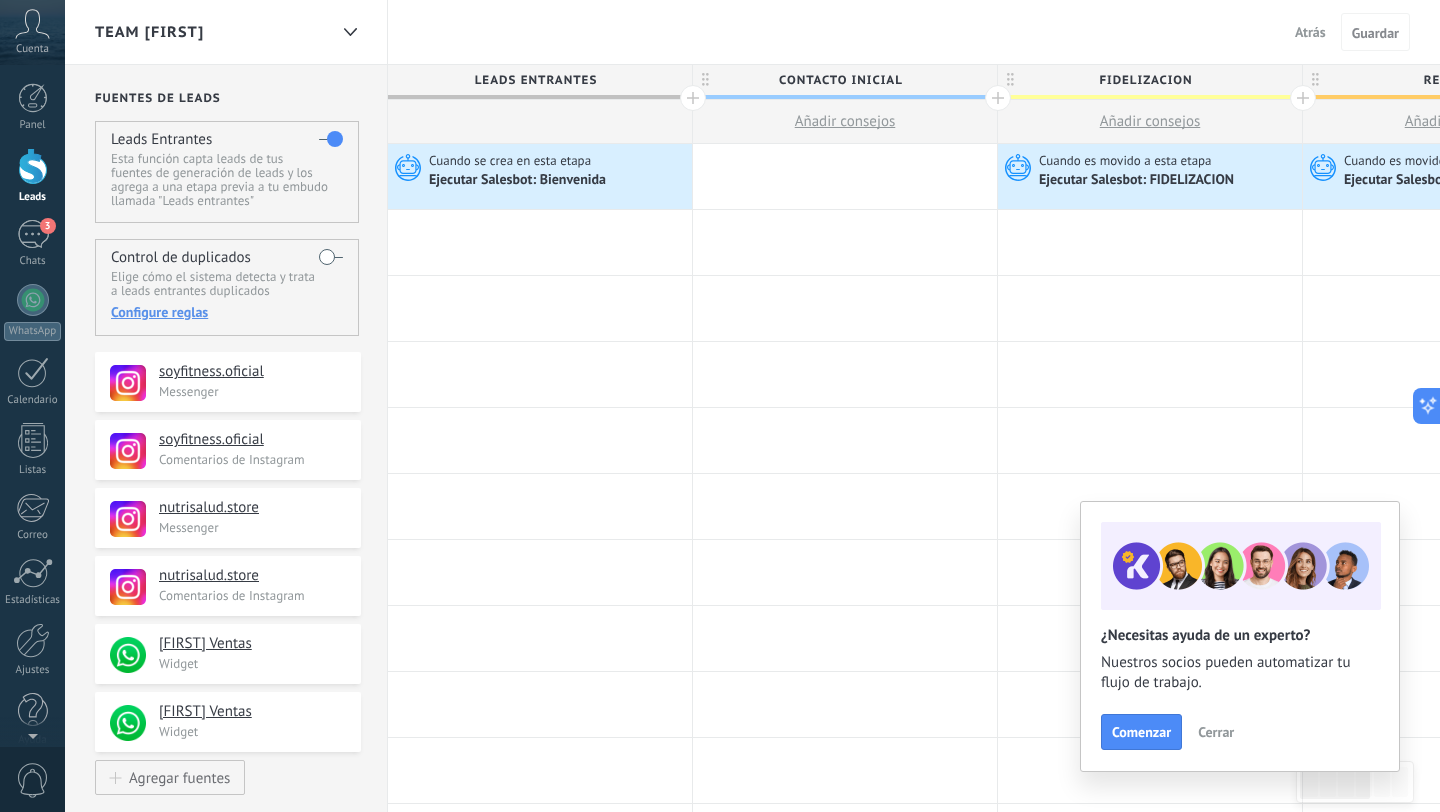 click on "Atrás" at bounding box center (1310, 32) 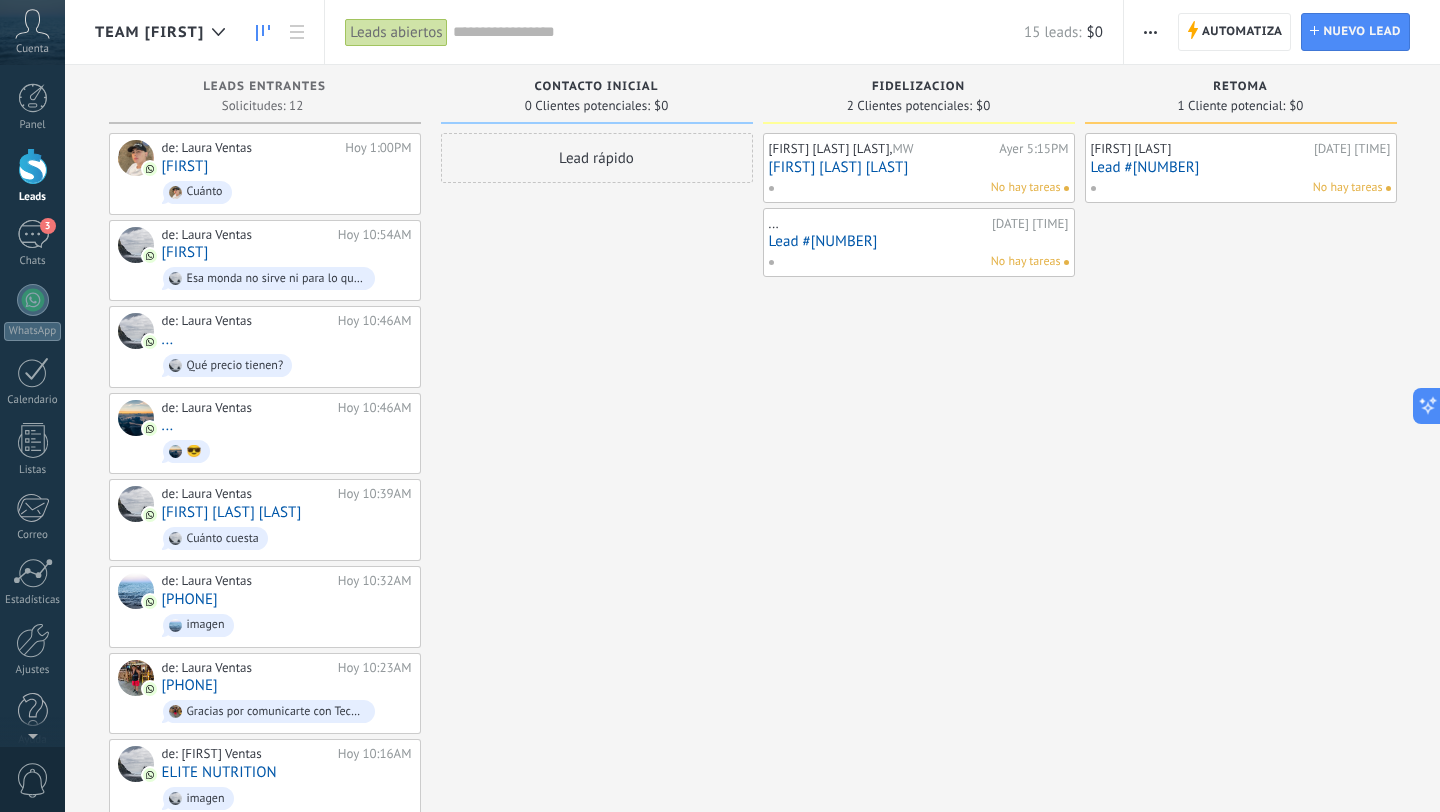 click on "2  Clientes potenciales:  $0" at bounding box center [919, 105] 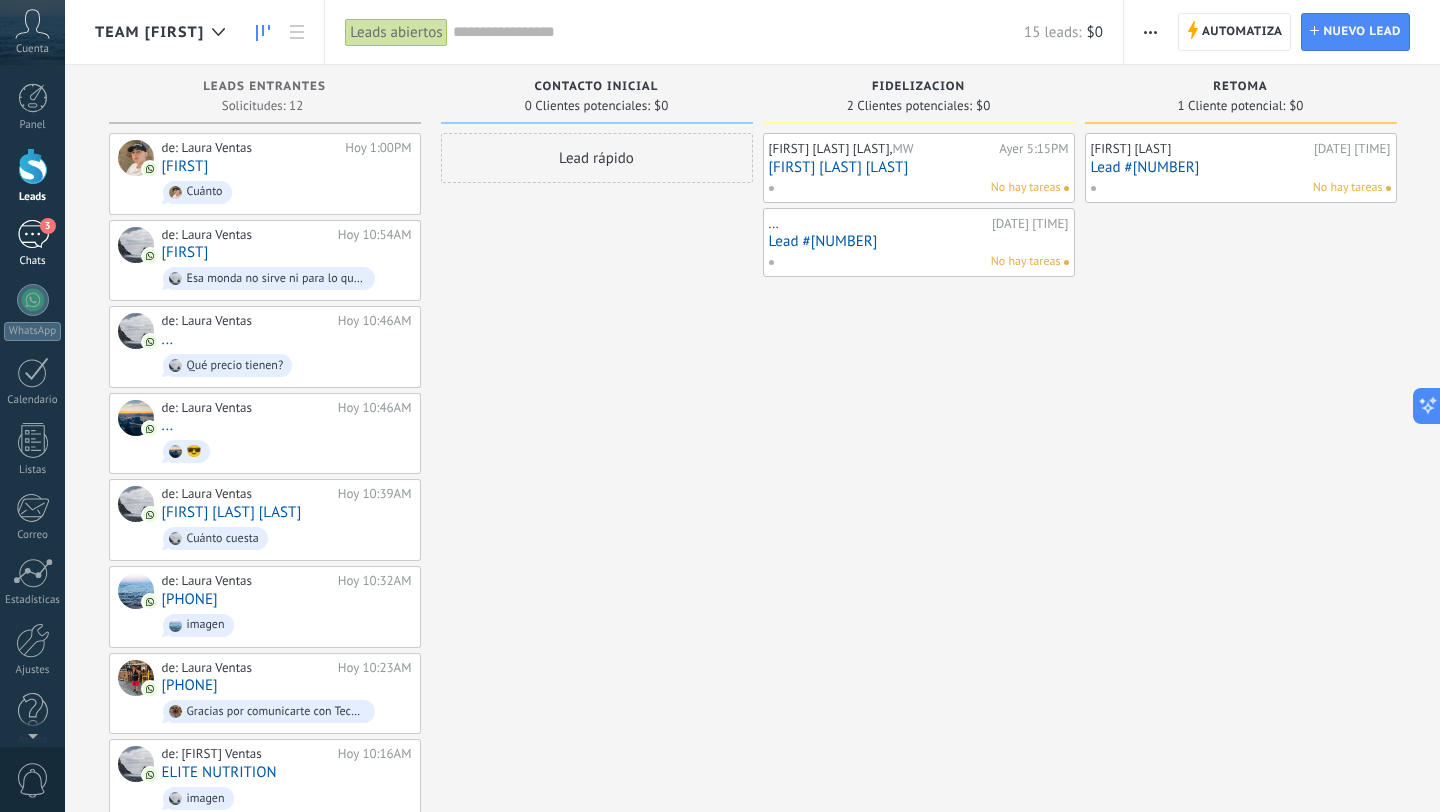 click on "3" at bounding box center [33, 234] 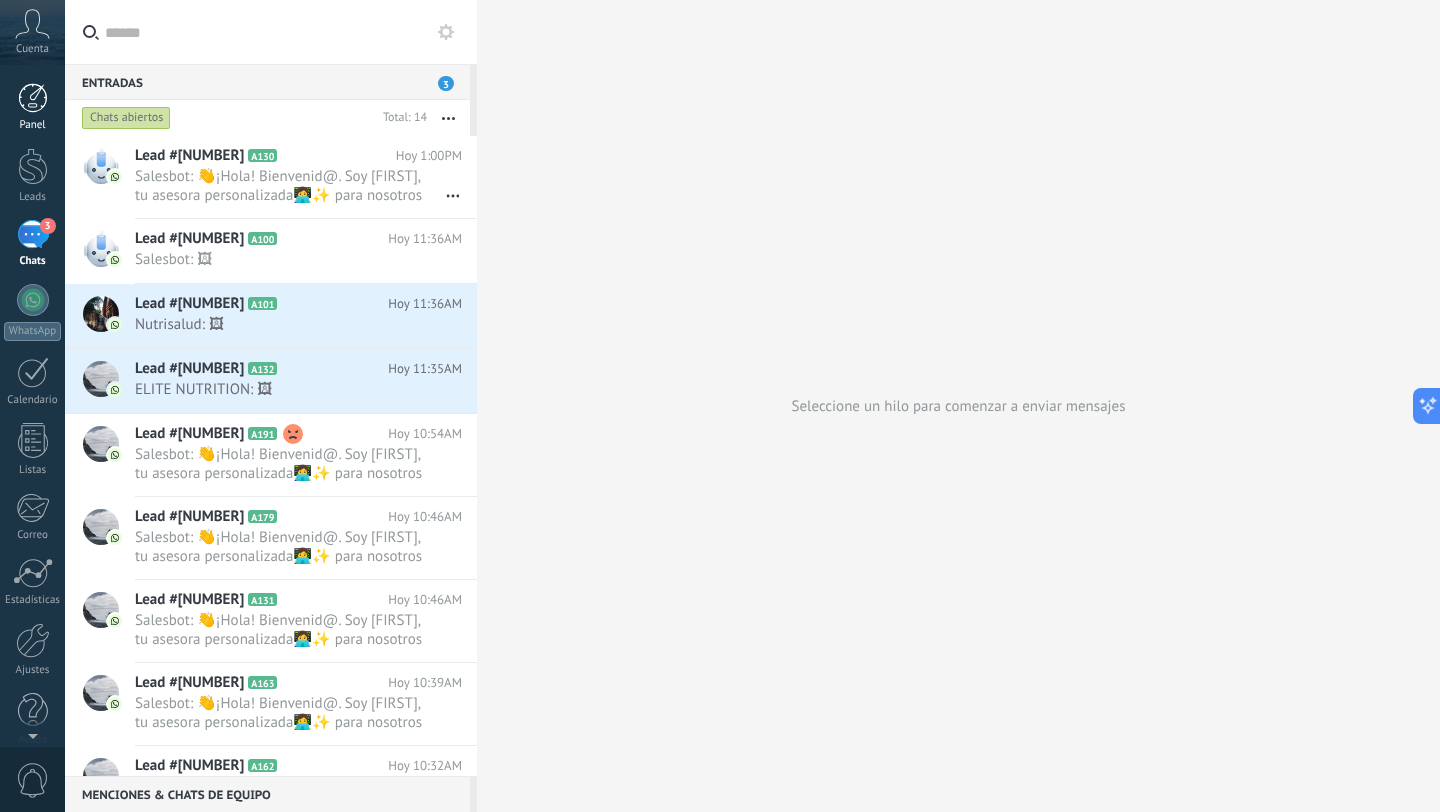 click at bounding box center [33, 98] 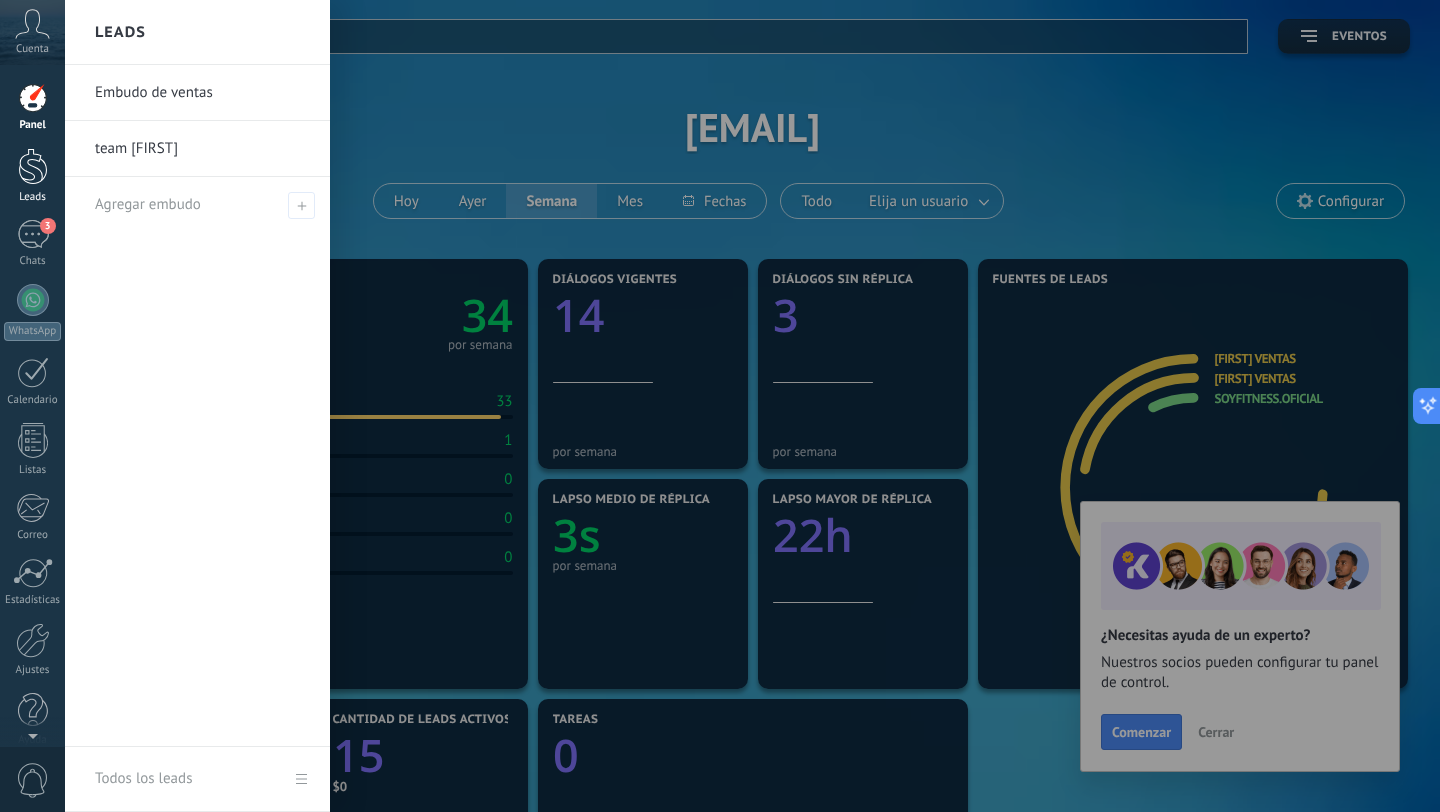 click at bounding box center [33, 166] 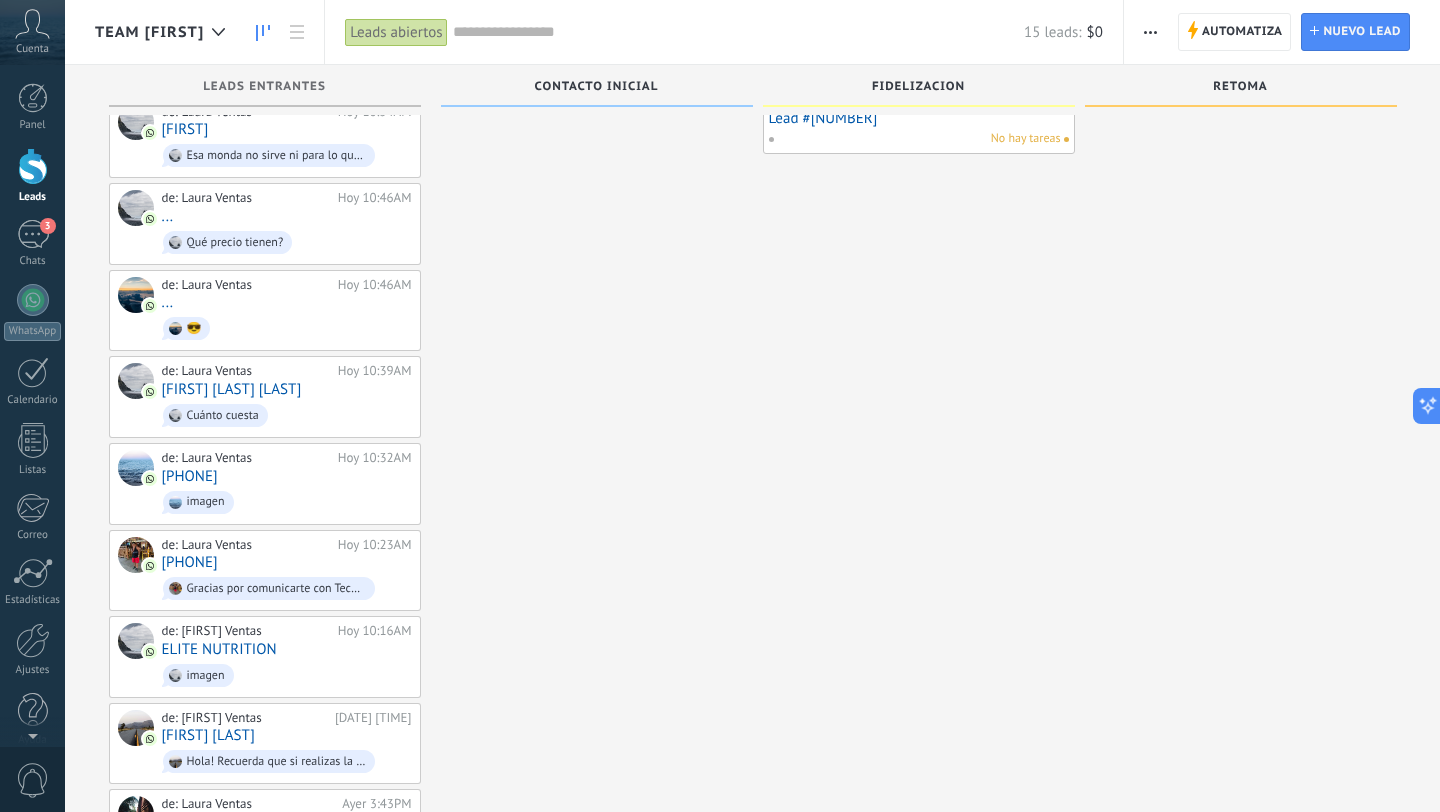 scroll, scrollTop: 0, scrollLeft: 0, axis: both 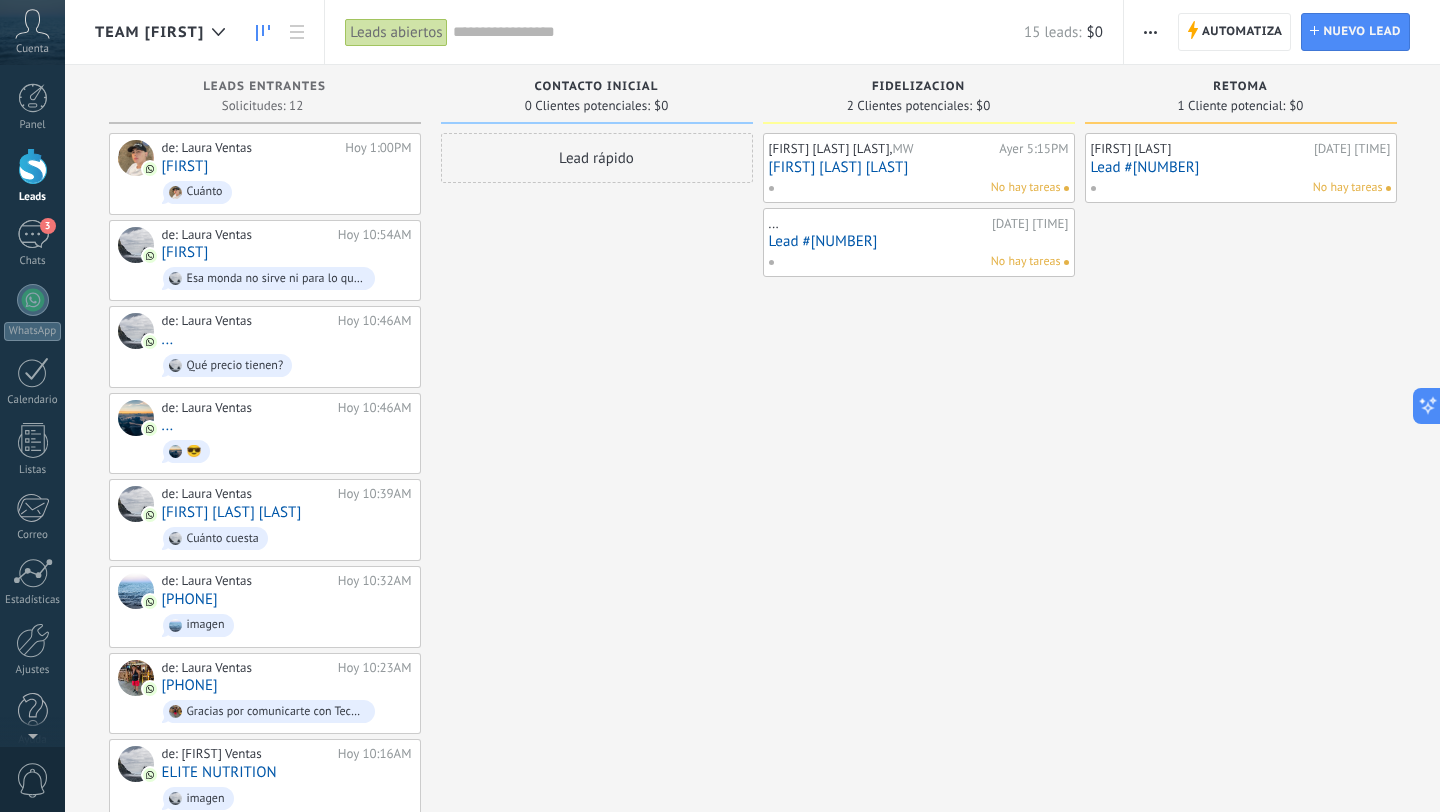 click on "MW" at bounding box center (903, 148) 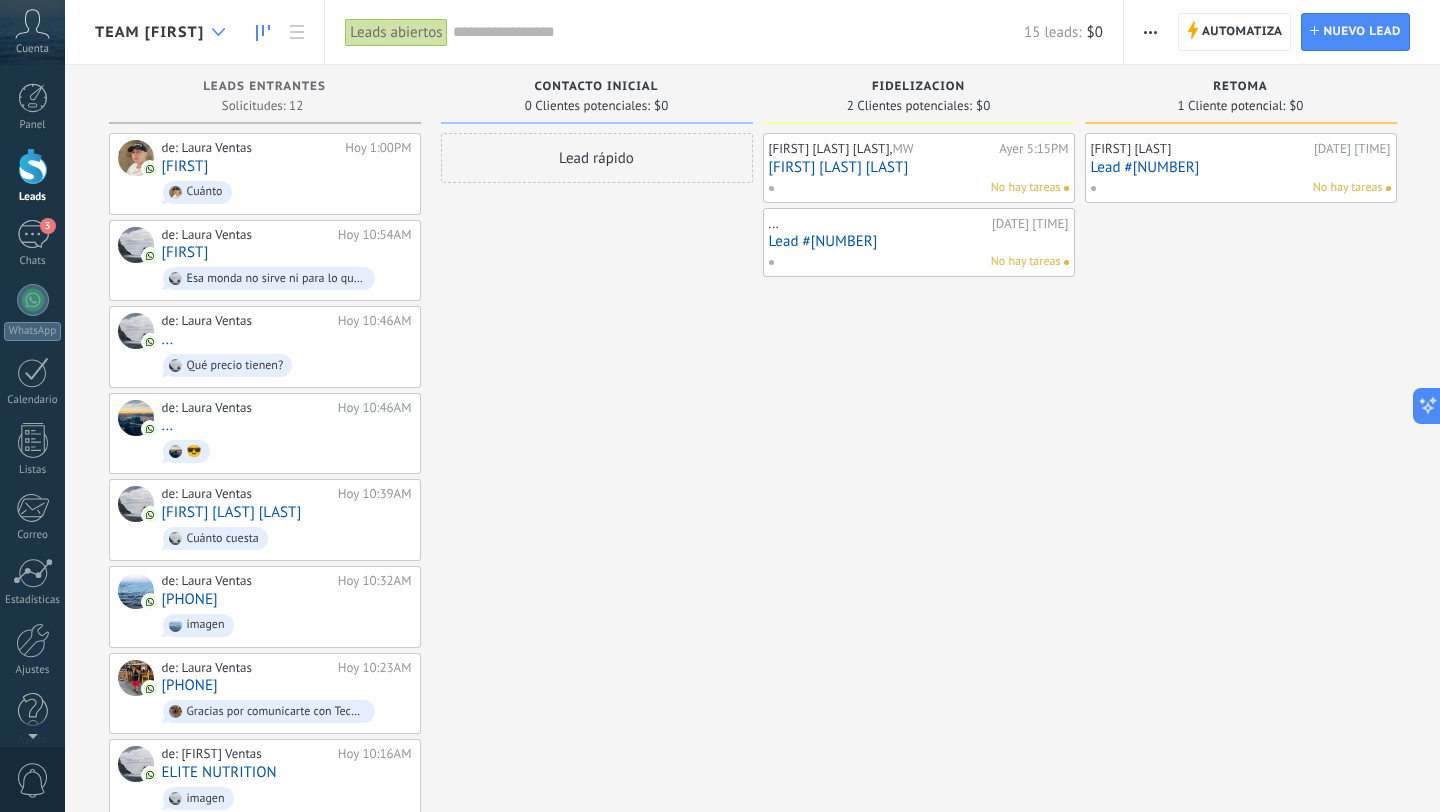 click 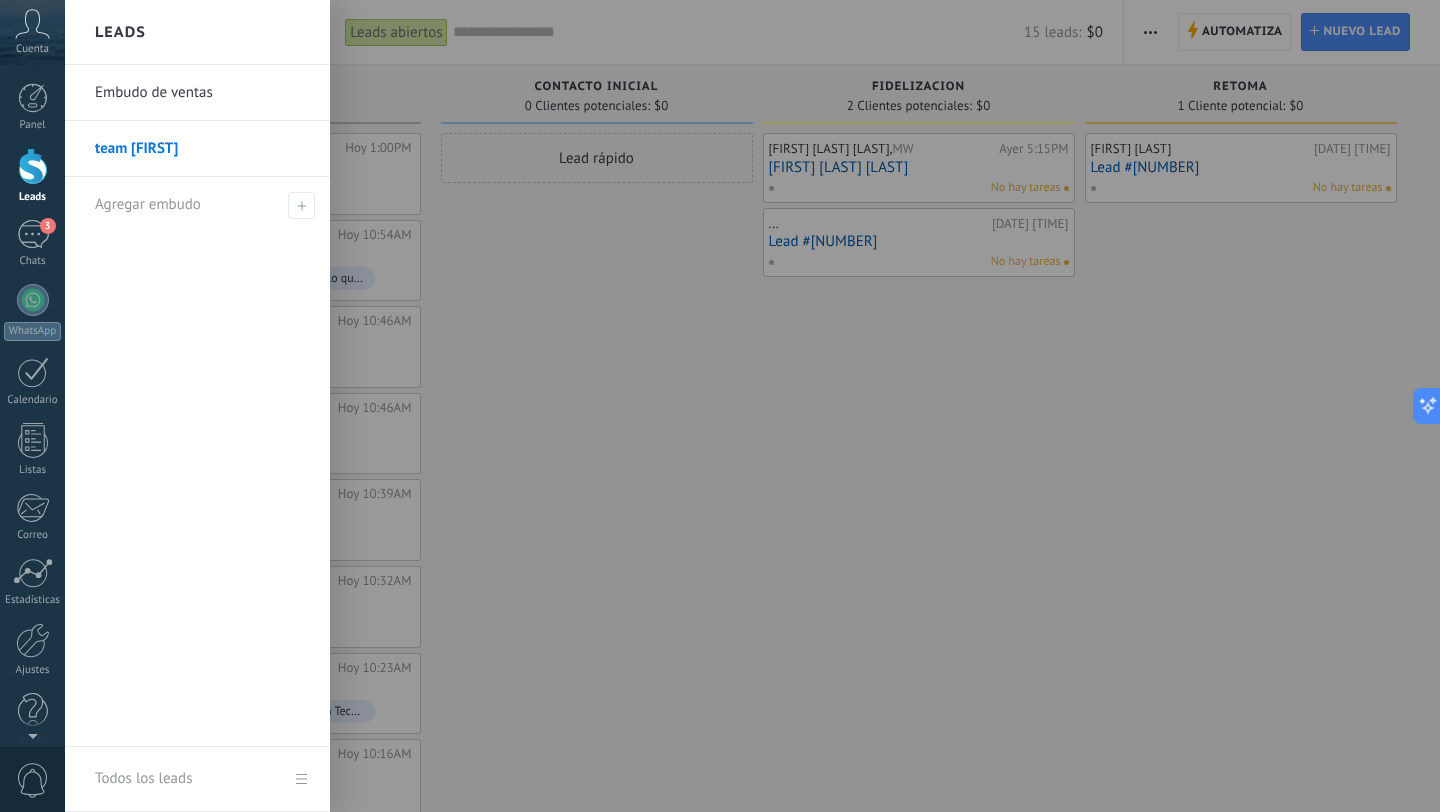 click at bounding box center (785, 406) 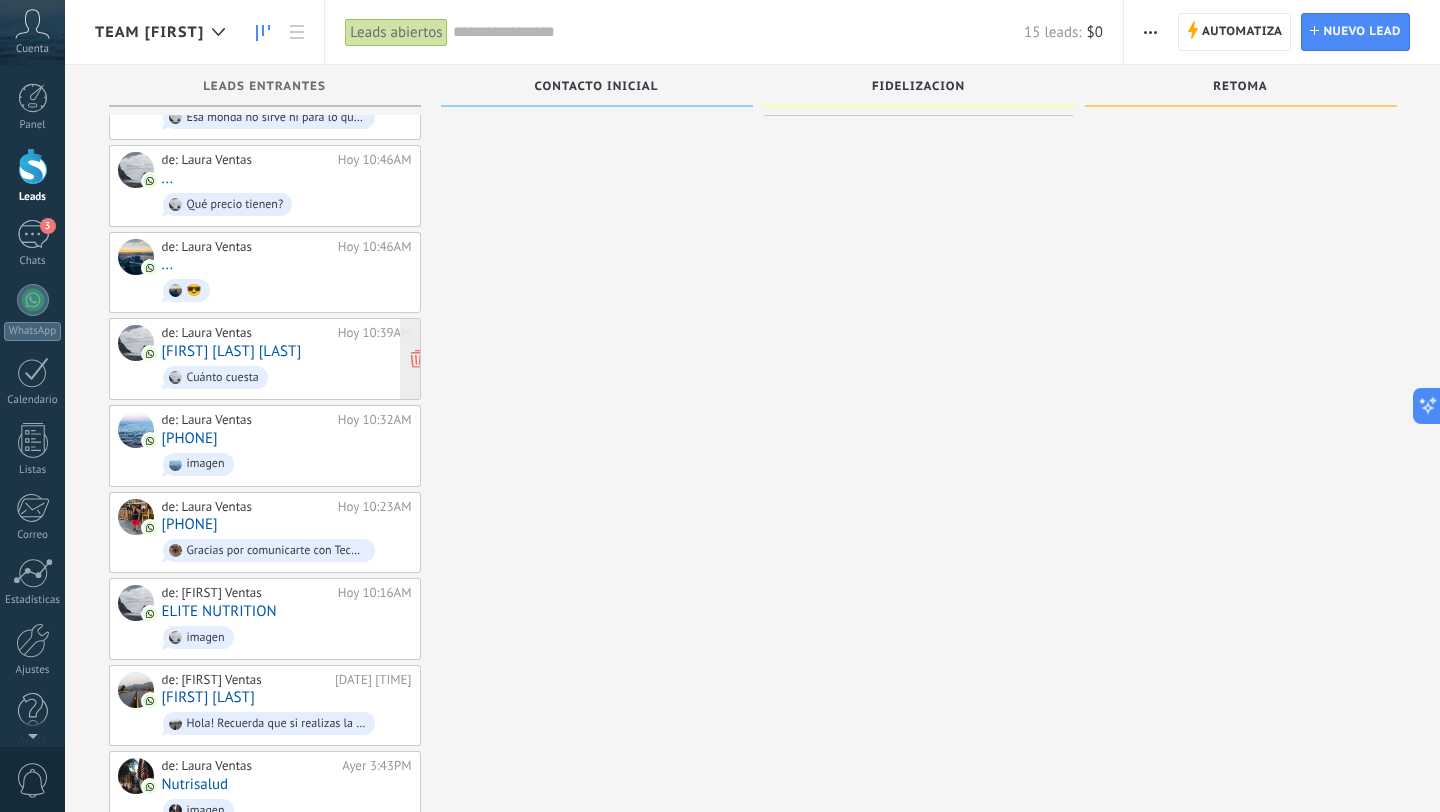scroll, scrollTop: 0, scrollLeft: 0, axis: both 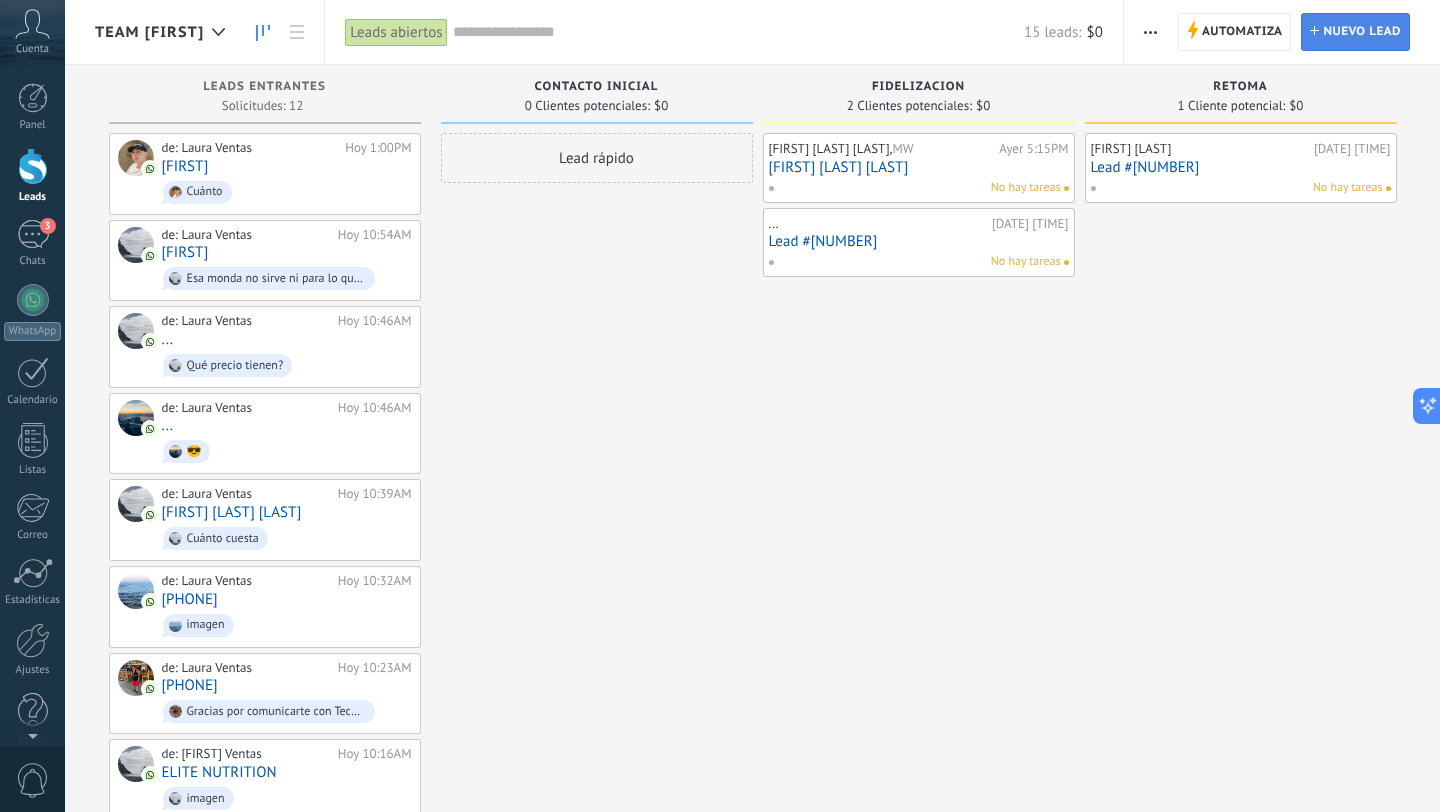 click on "Nuevo lead" at bounding box center (1362, 32) 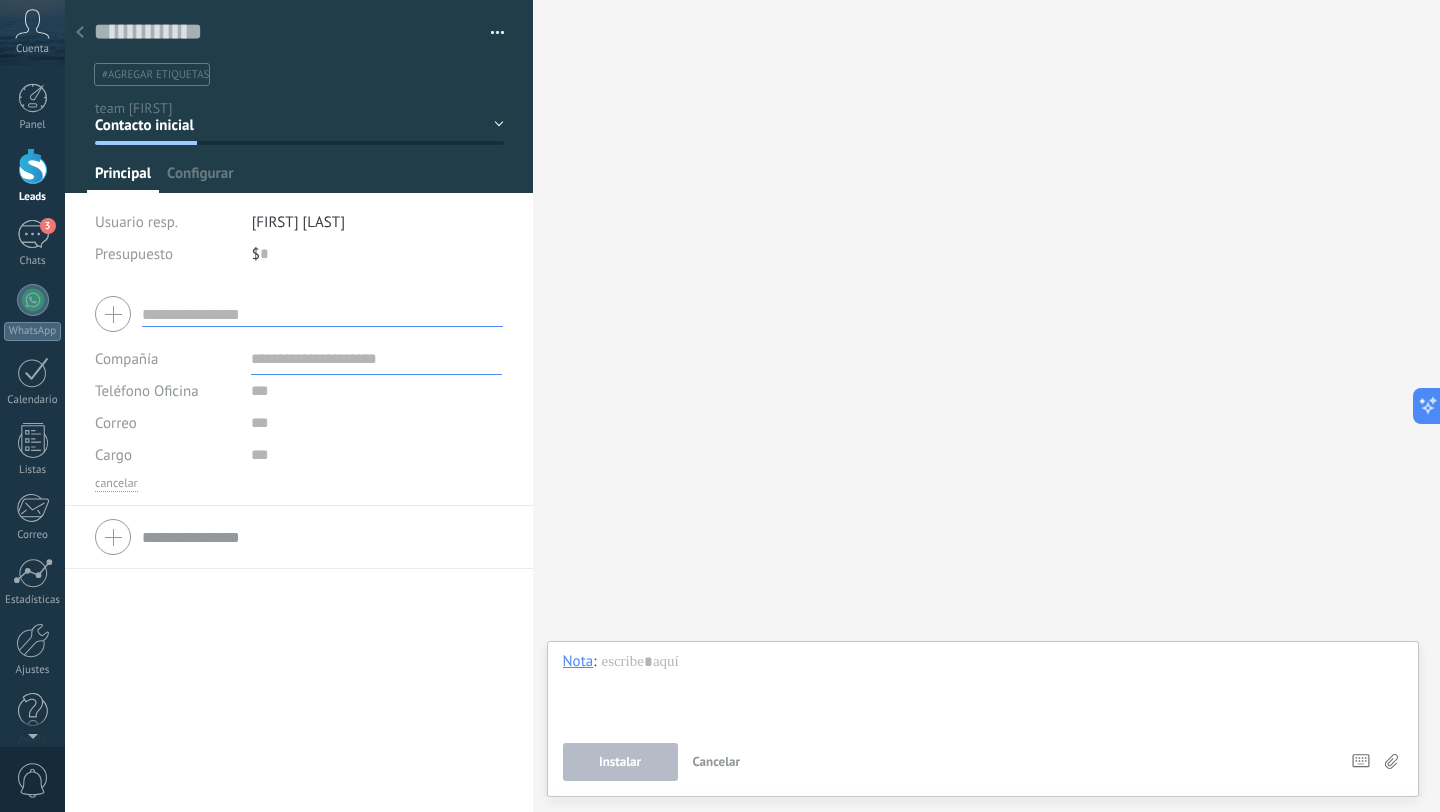 click 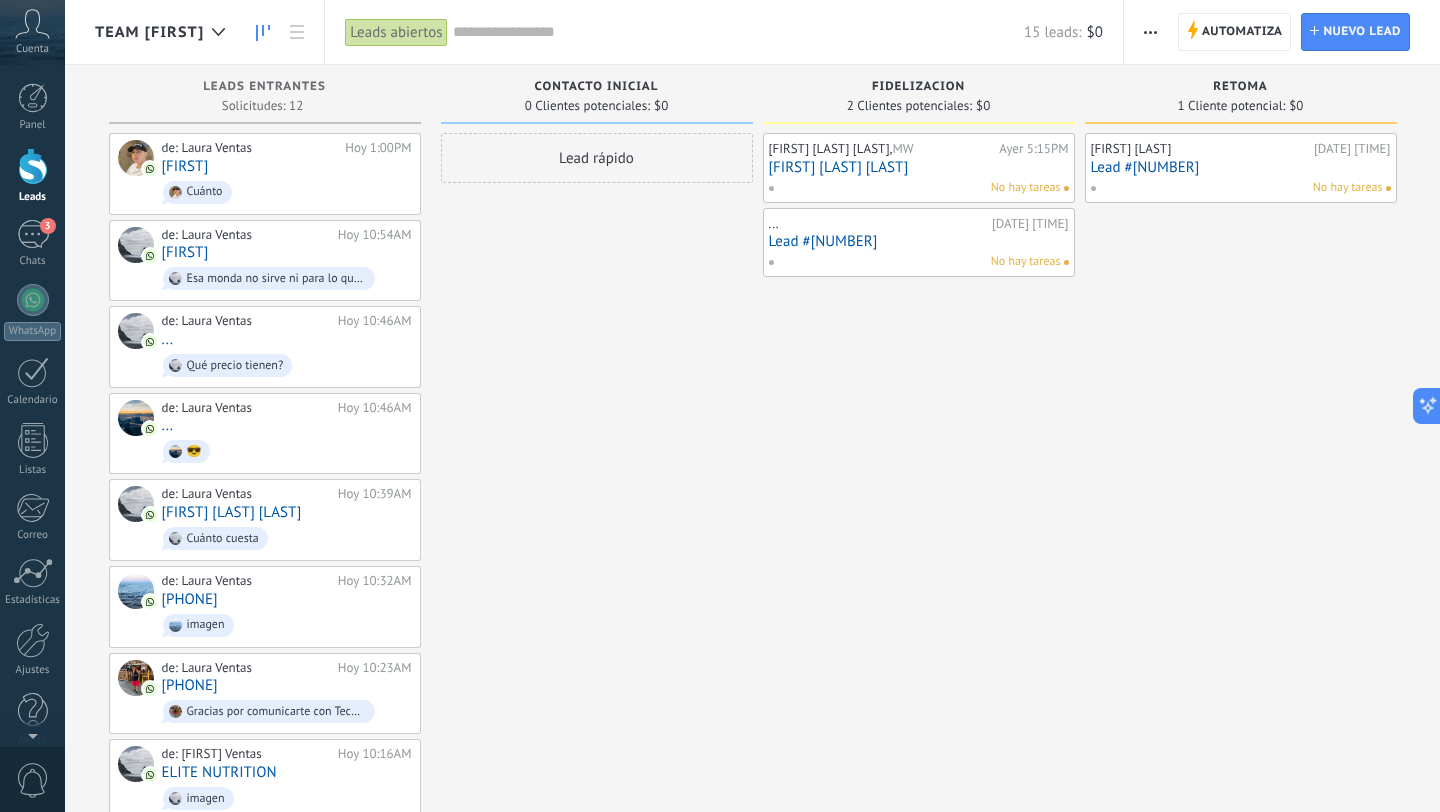 click on "Ayer 5:15PM" at bounding box center [1033, 149] 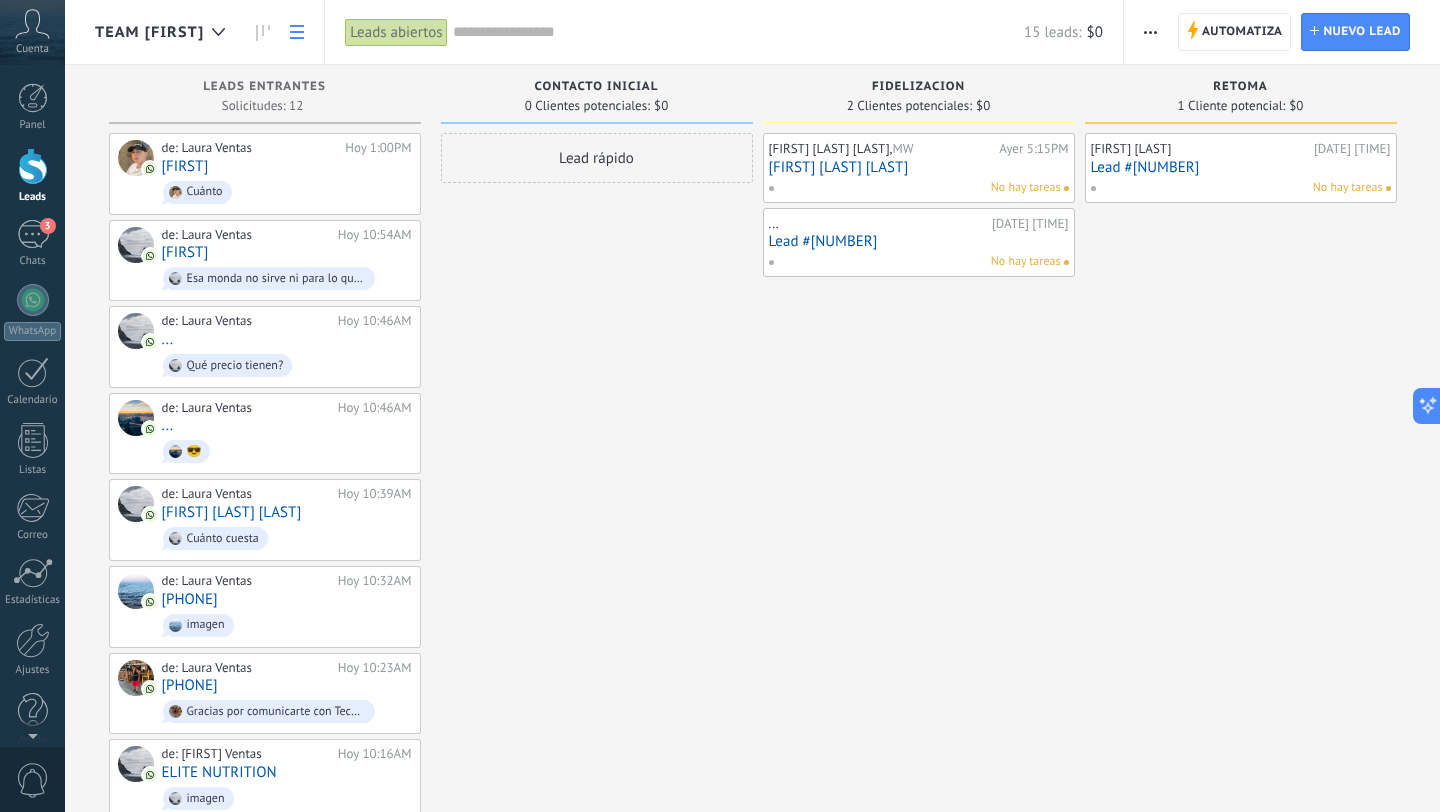 click 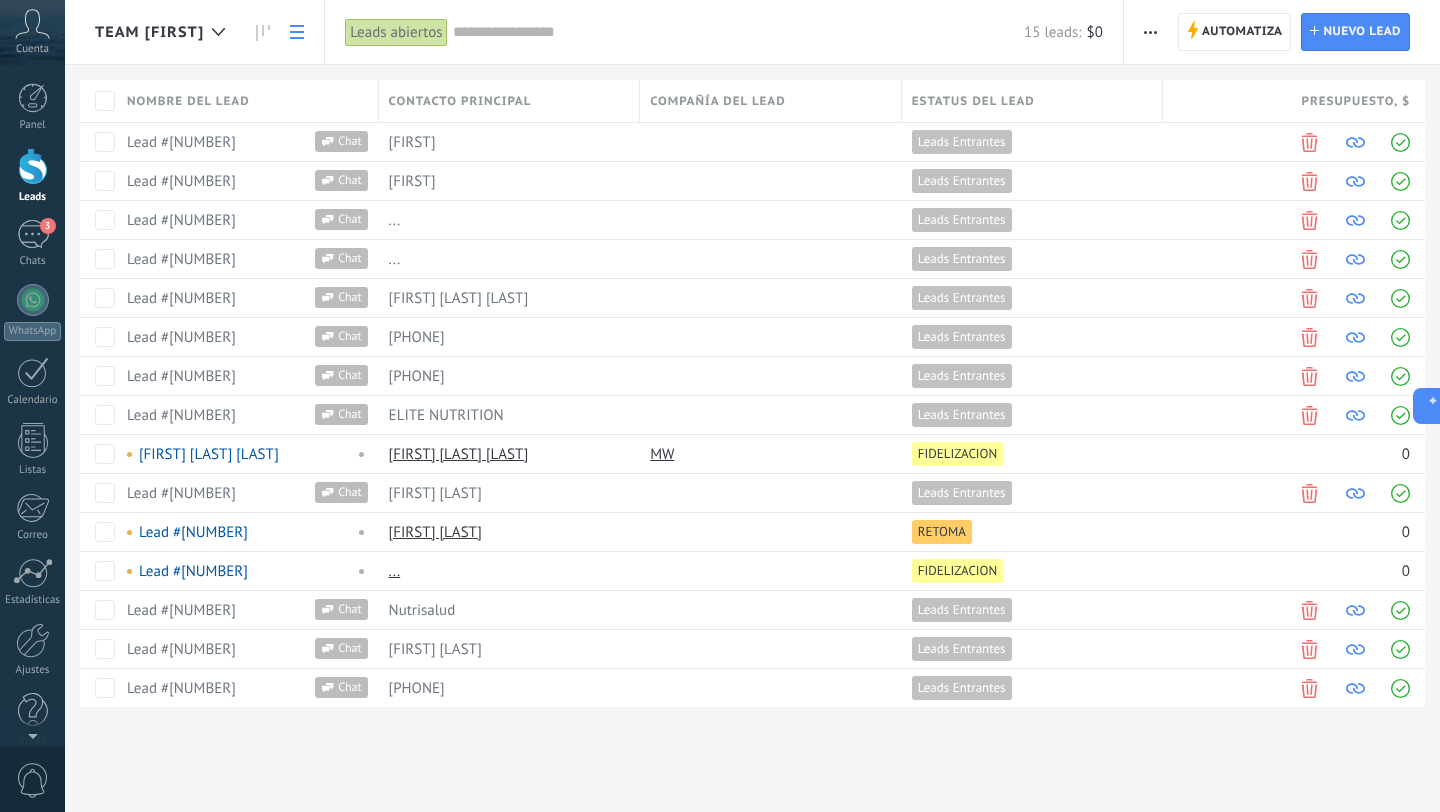 click 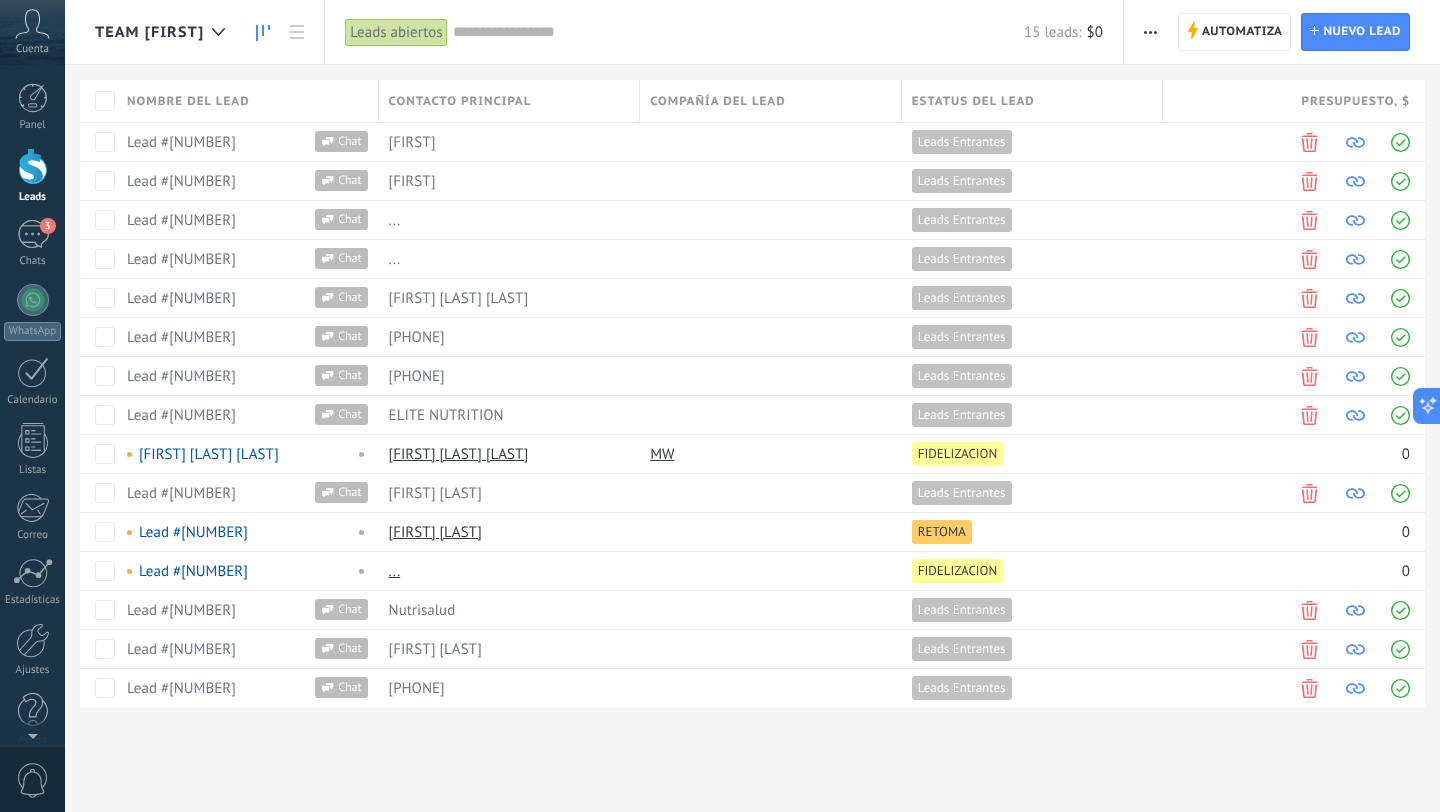 click 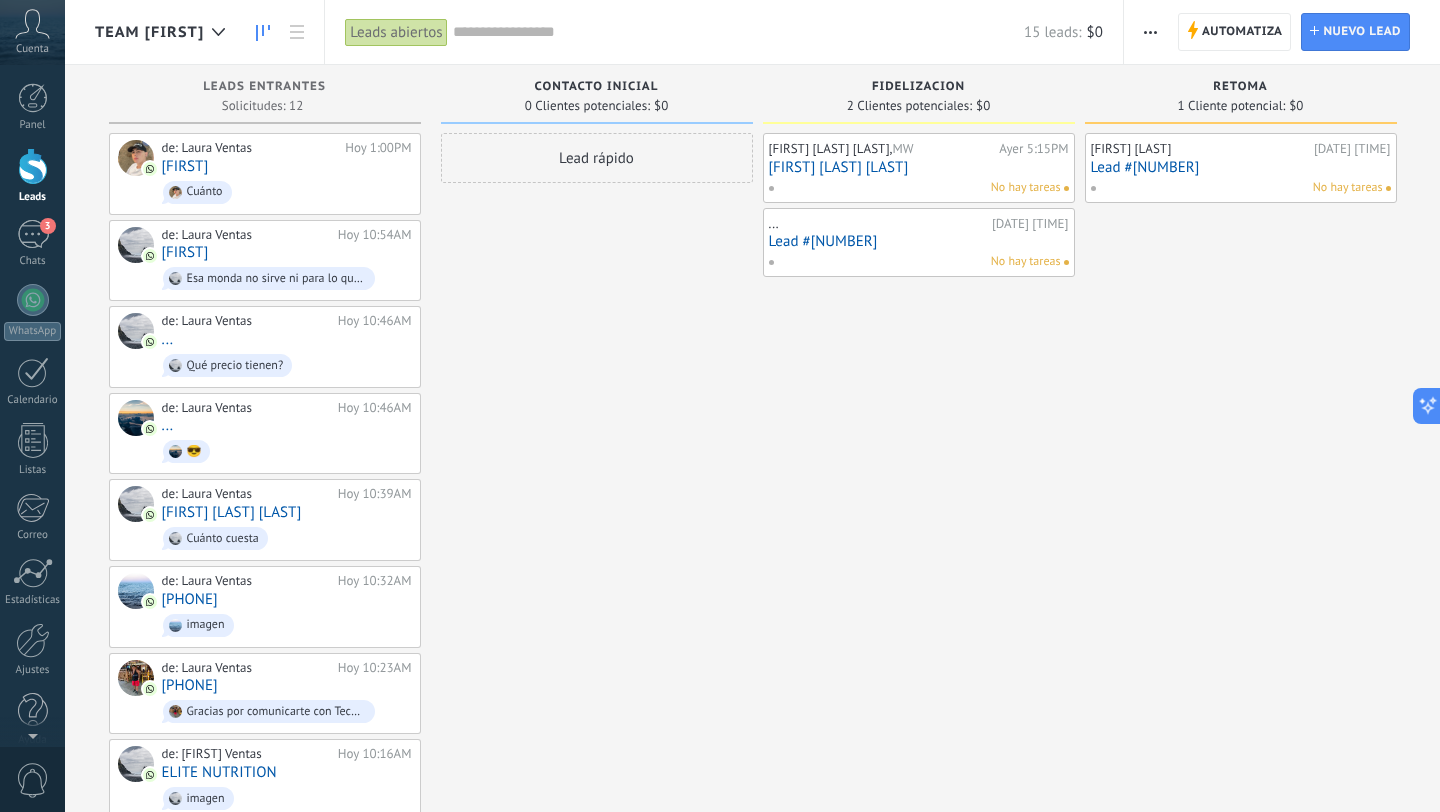 click at bounding box center [1150, 32] 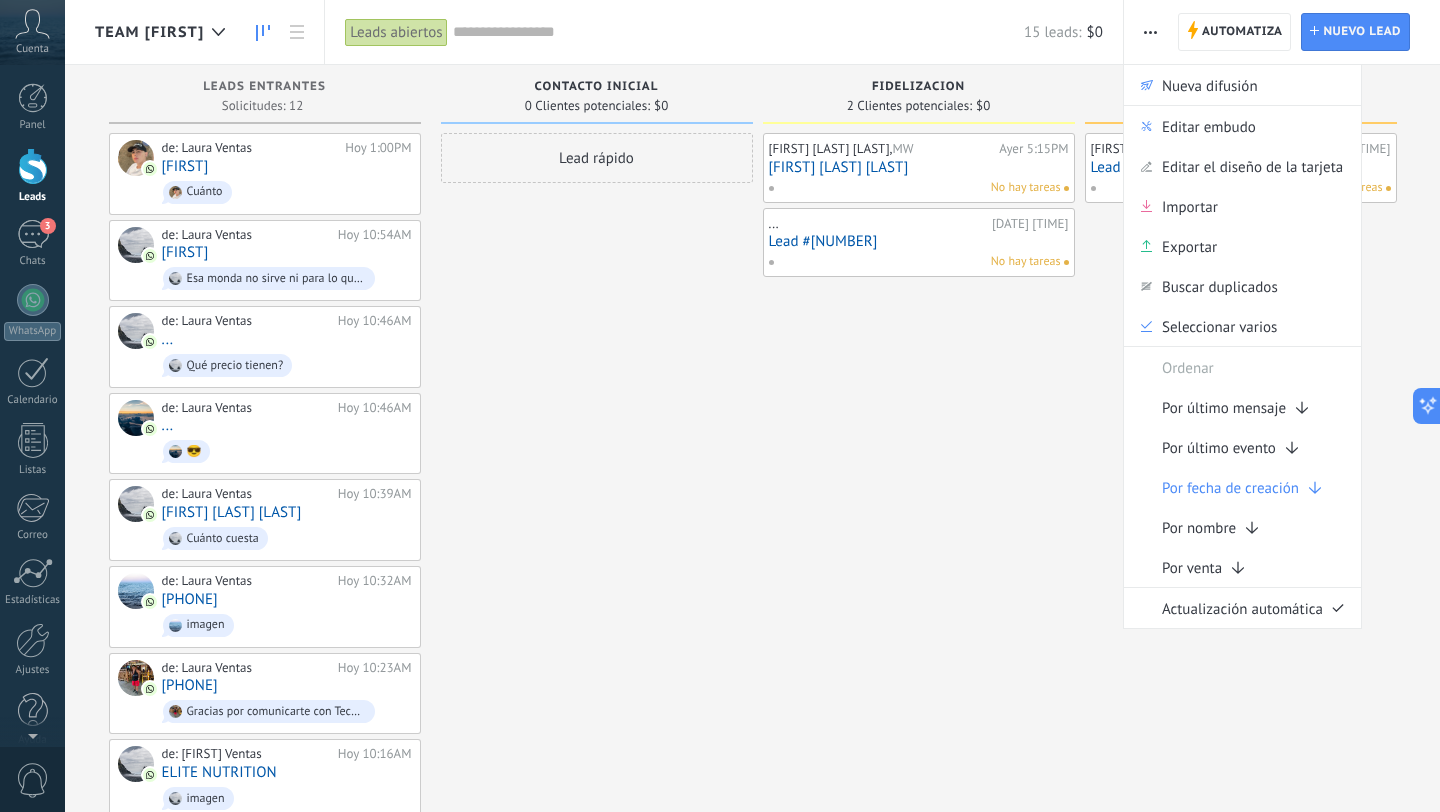 click on "Sonia Maria Villero,  MW Ayer 5:15PM Sonia Maria Villero No hay tareas ... Ayer 3:44PM Lead #1099754 No hay tareas" at bounding box center [919, 650] 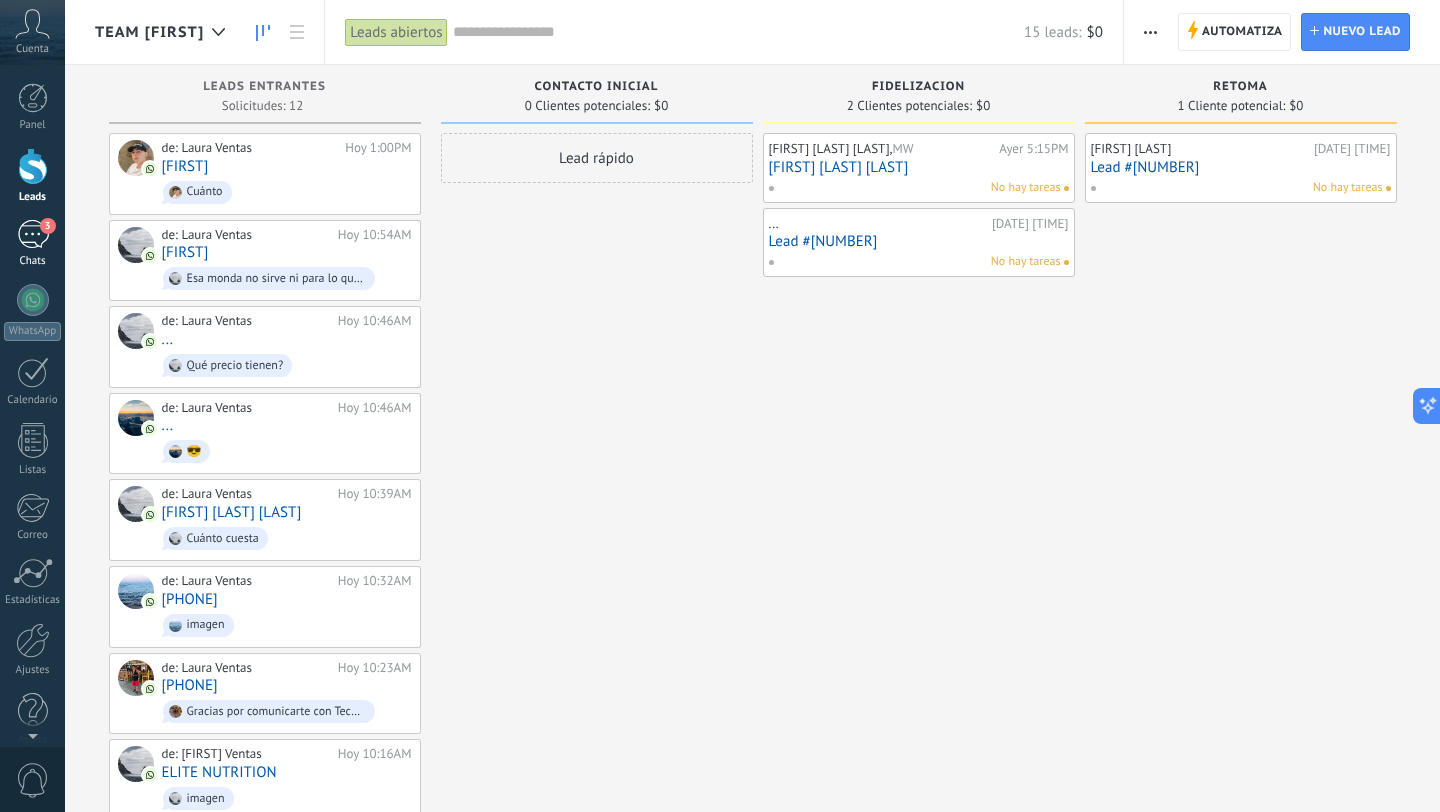 click on "3" at bounding box center (33, 234) 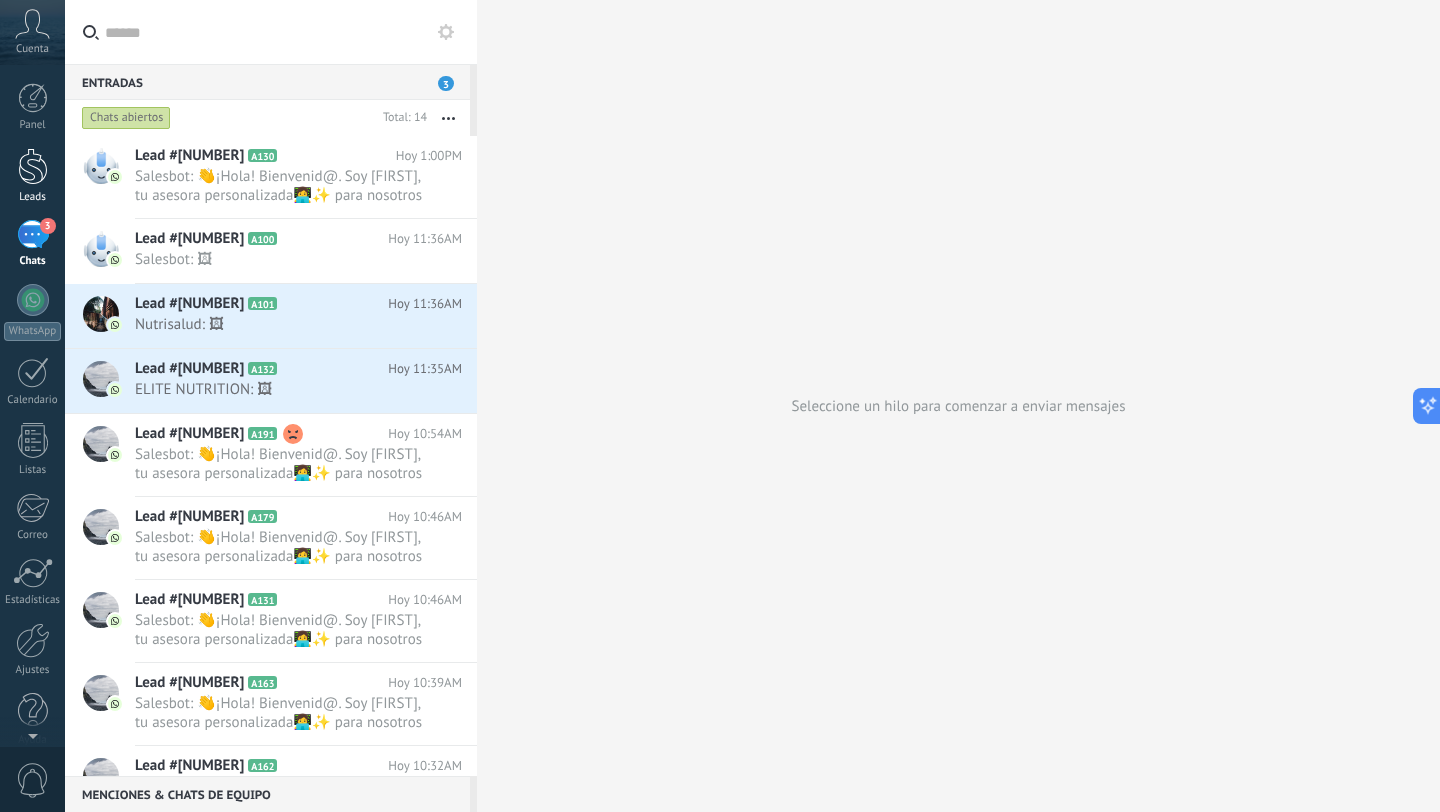 click at bounding box center [33, 166] 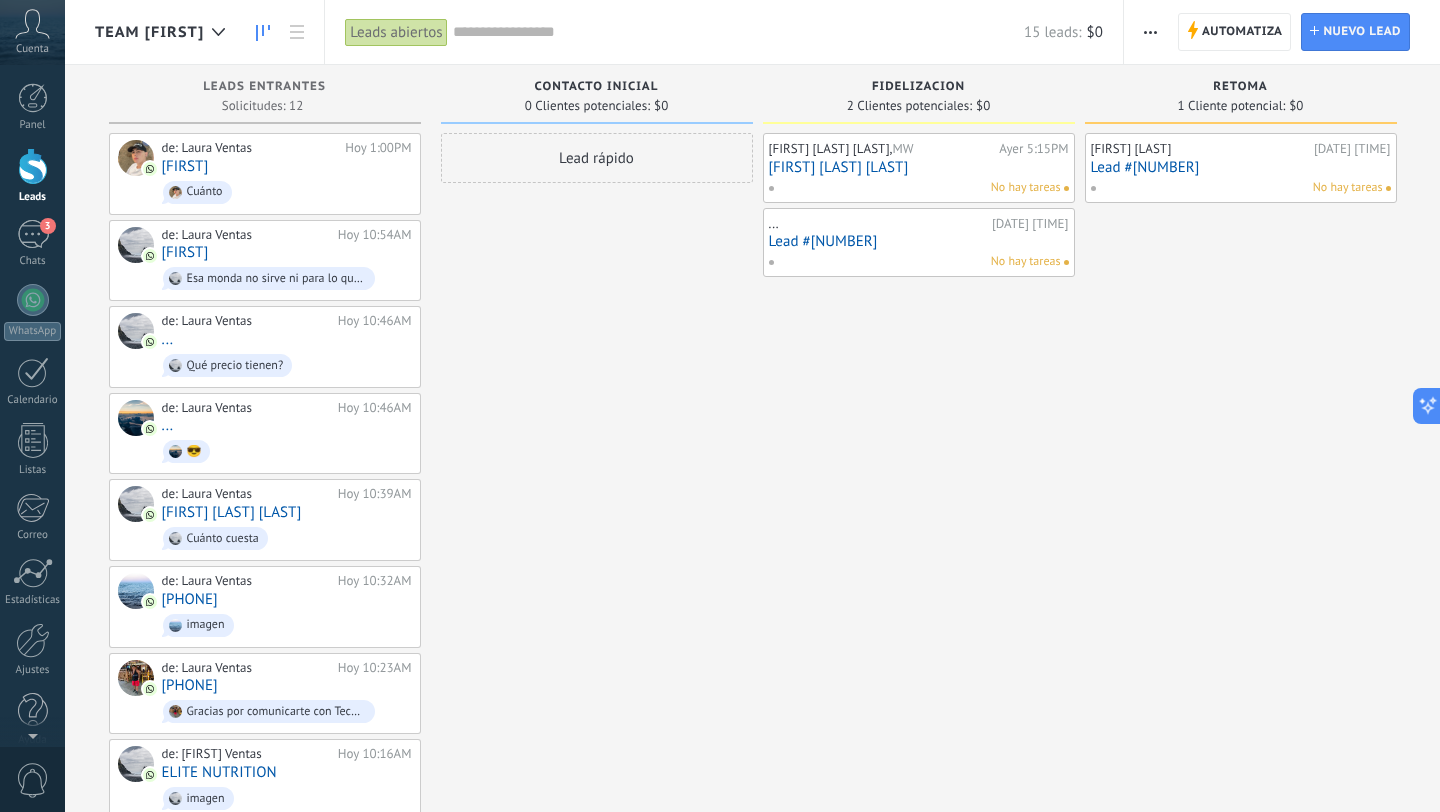 click on "Leads abiertos" at bounding box center (396, 32) 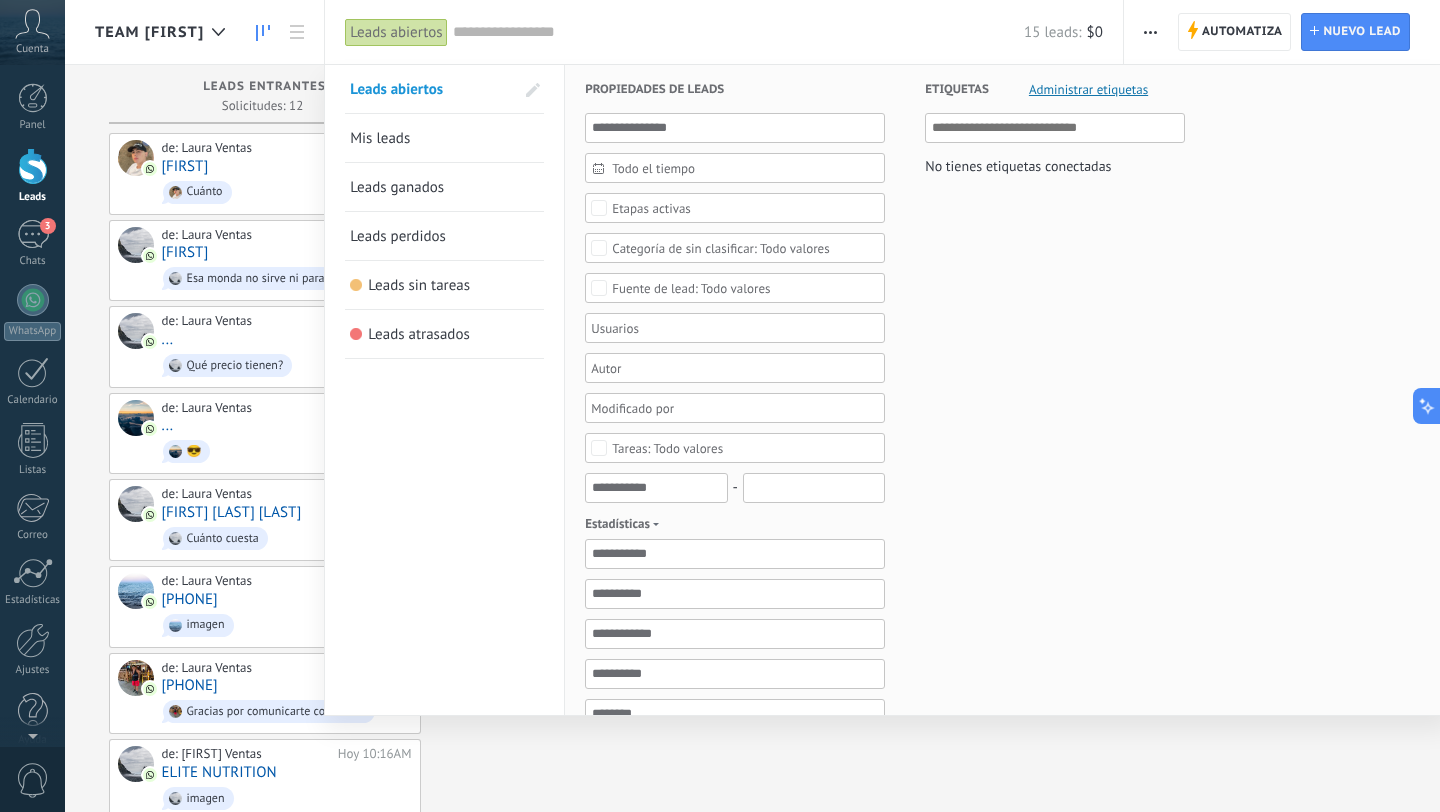click on "15  leads: $0" at bounding box center [778, 32] 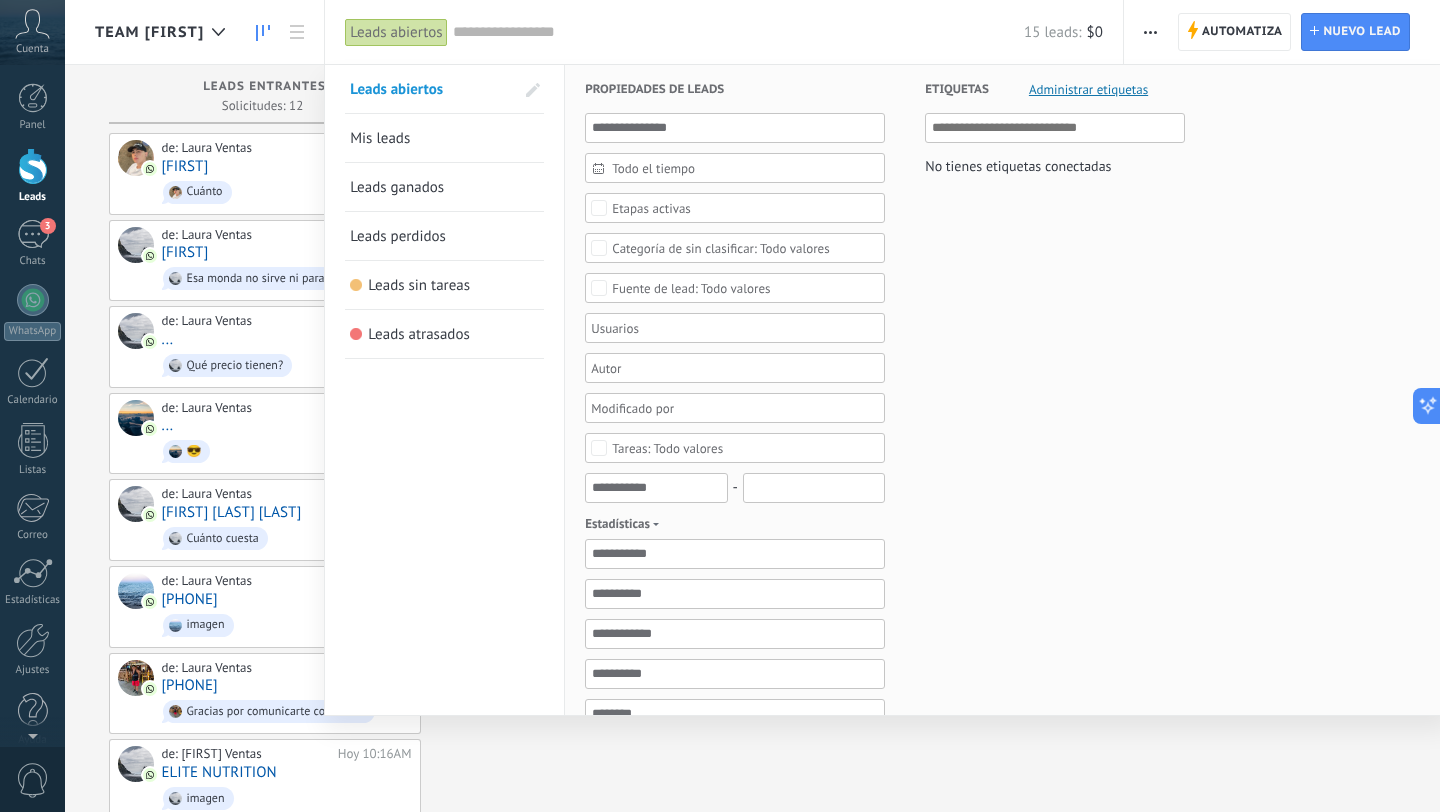 click on "Leads abiertos" at bounding box center (396, 32) 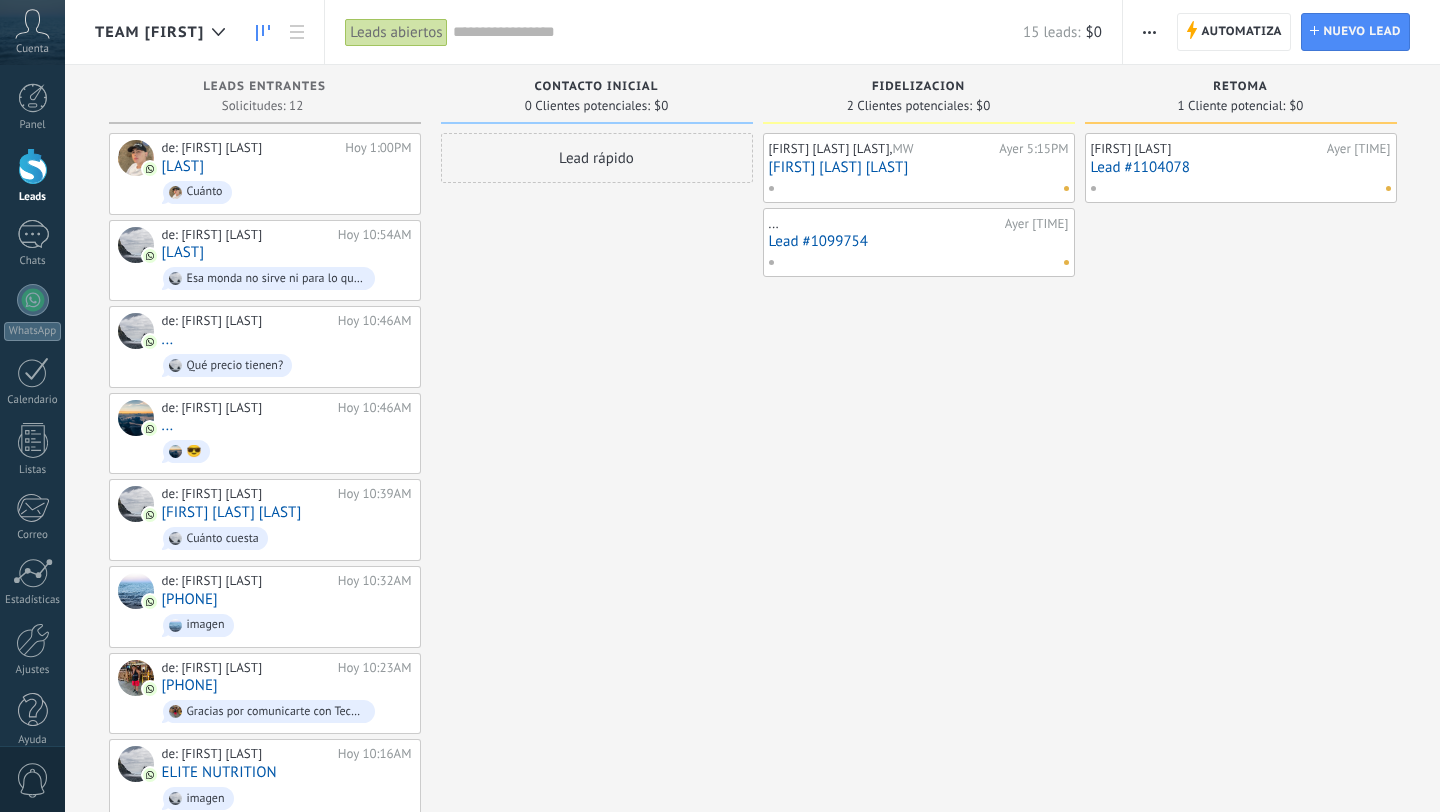 scroll, scrollTop: 0, scrollLeft: 0, axis: both 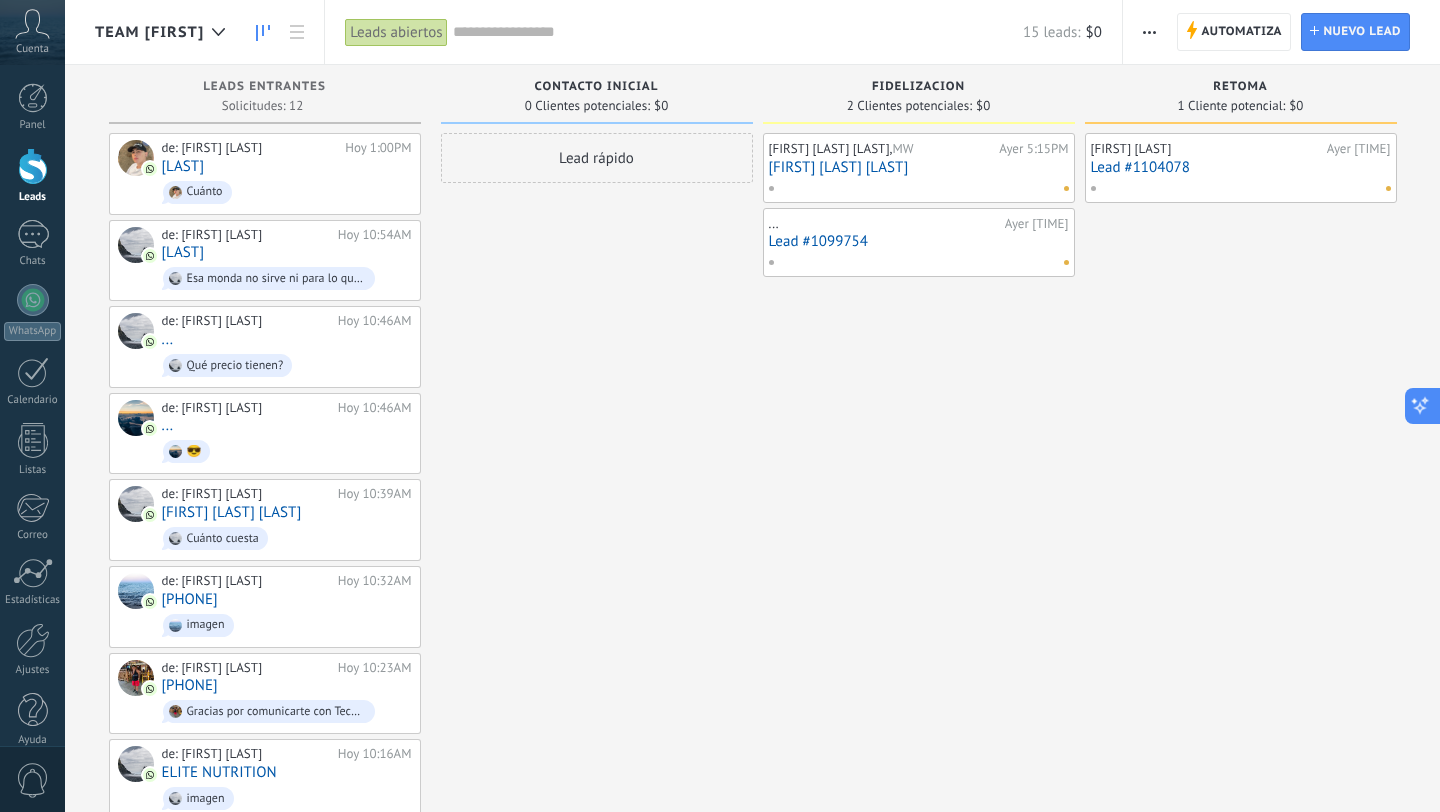 click 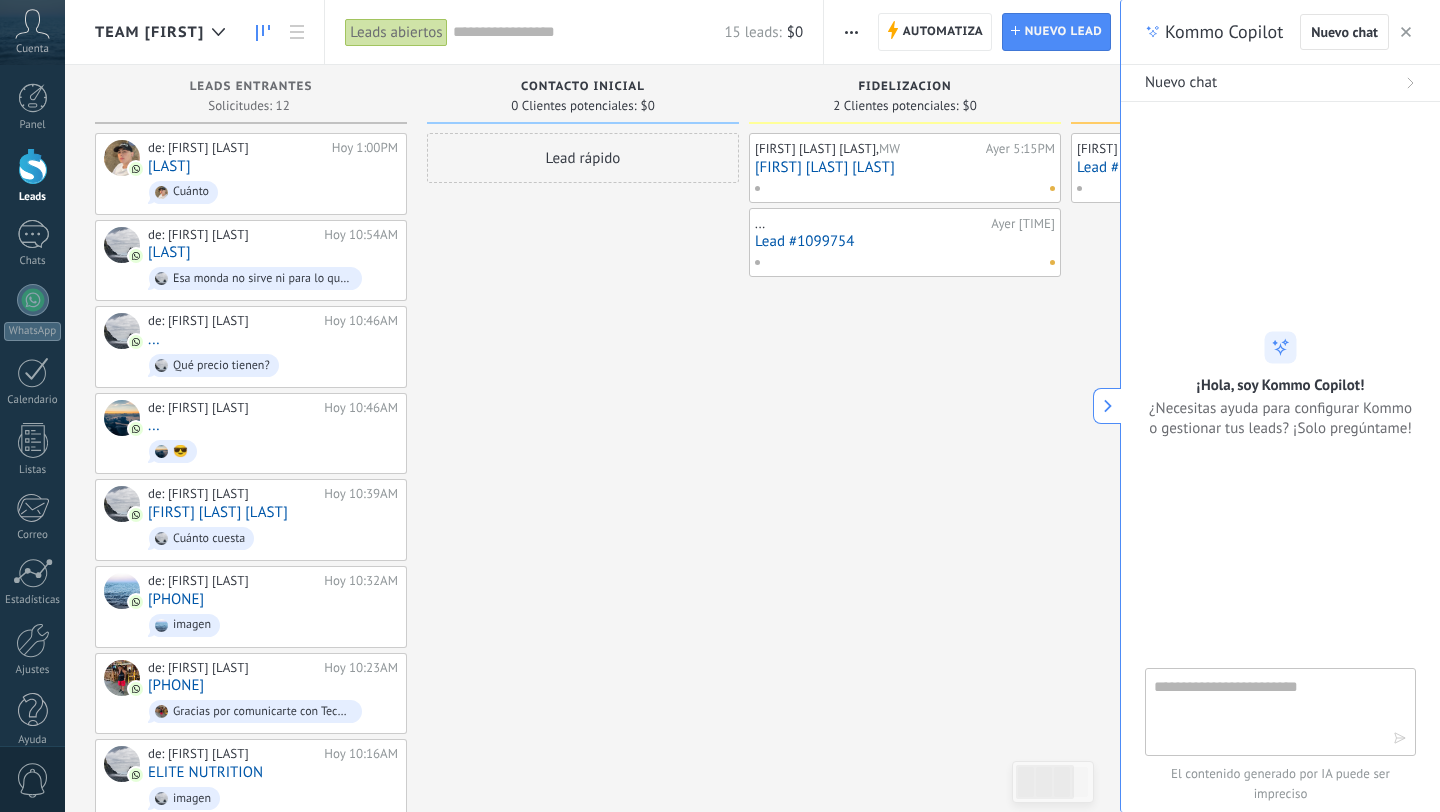 click at bounding box center (1406, 32) 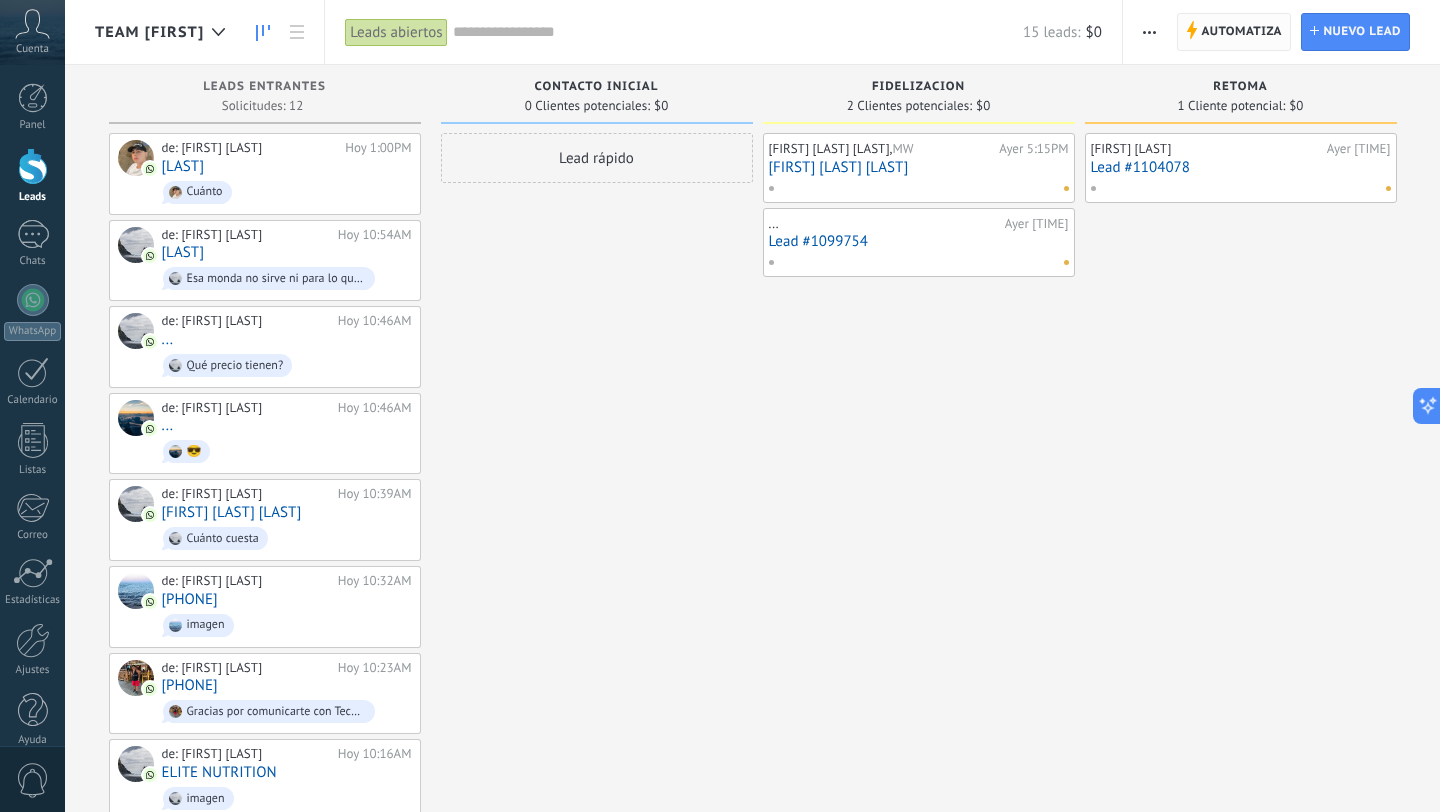 click on "Automatiza" at bounding box center (1241, 32) 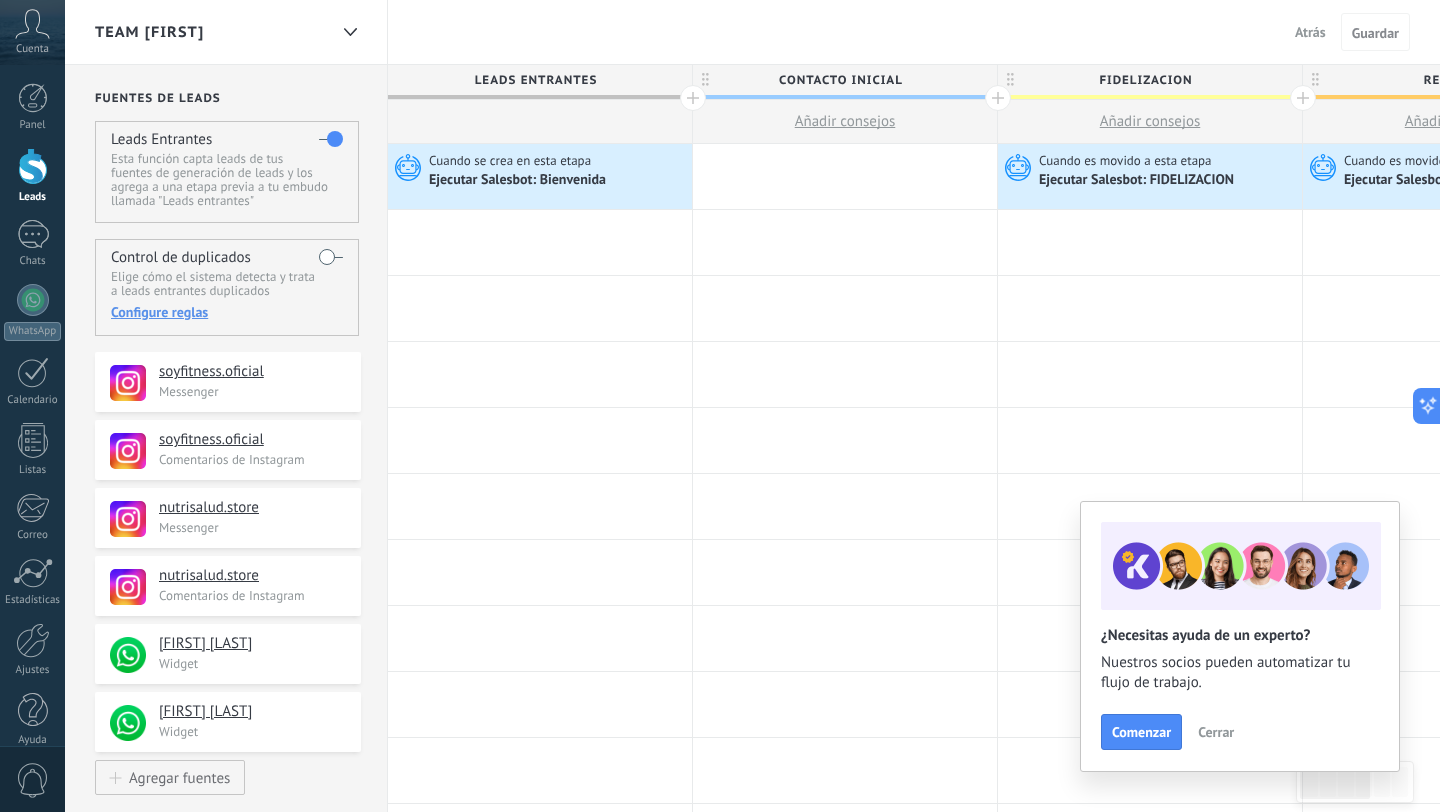 click on "Añadir consejos" at bounding box center [1150, 121] 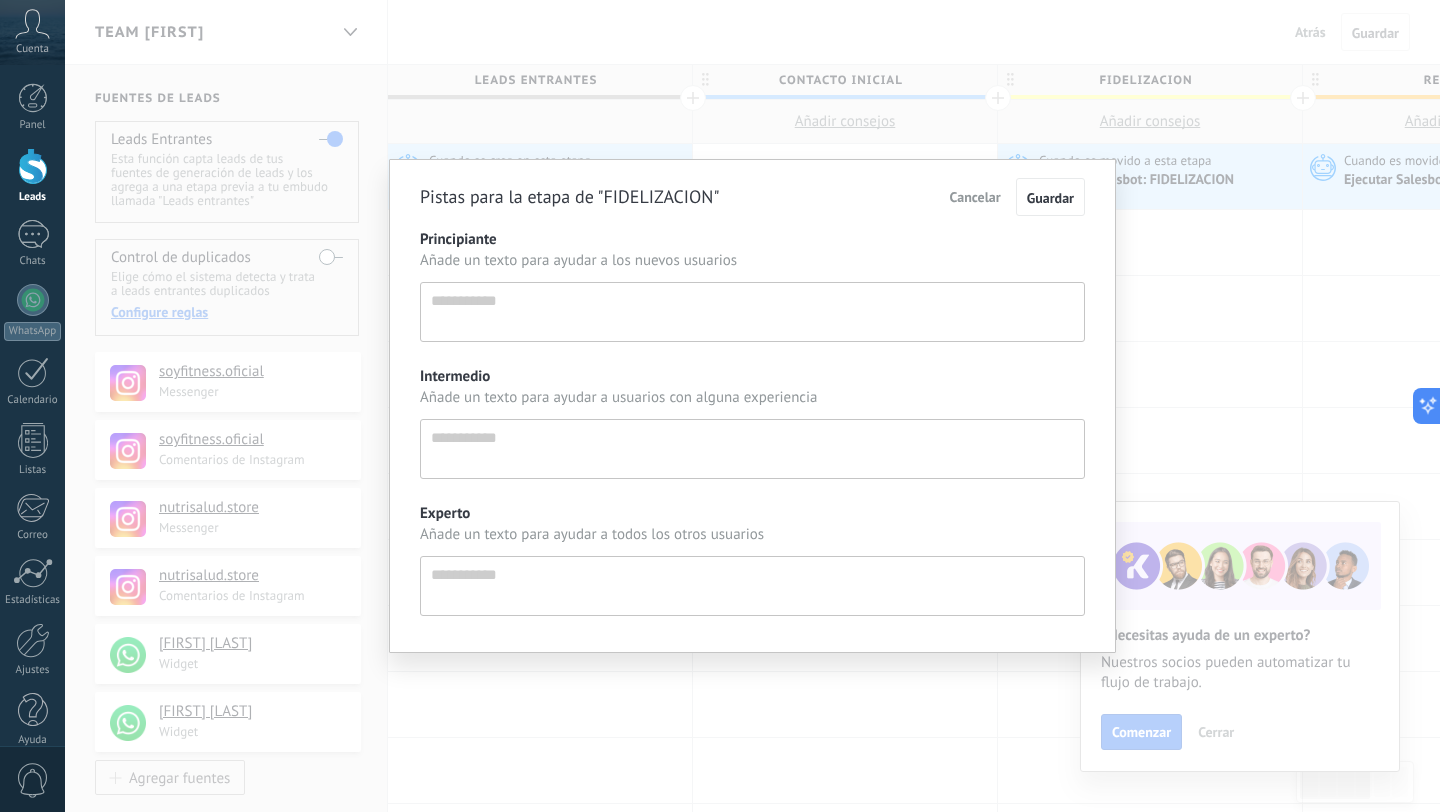 scroll, scrollTop: 19, scrollLeft: 0, axis: vertical 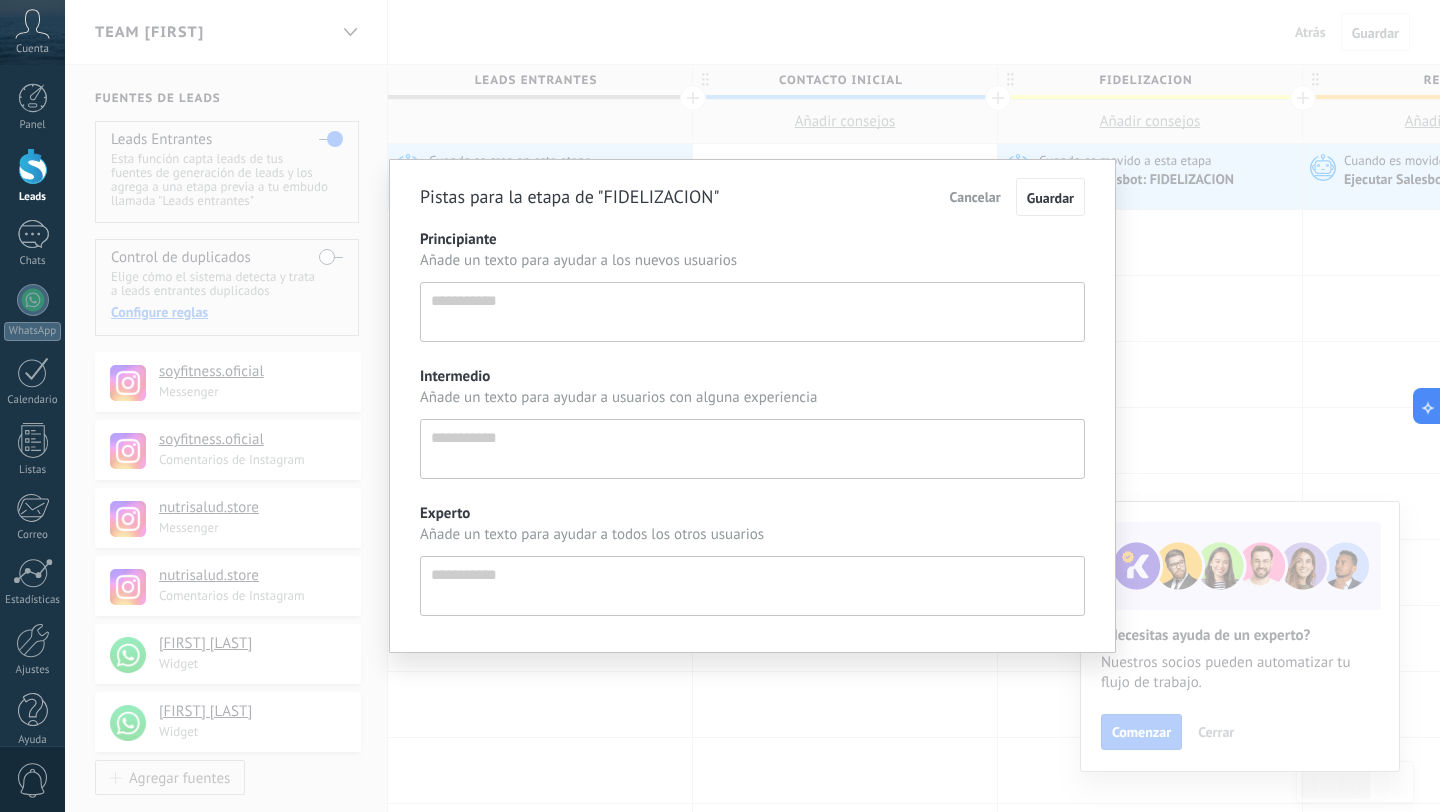 click on "Cancelar" at bounding box center (975, 197) 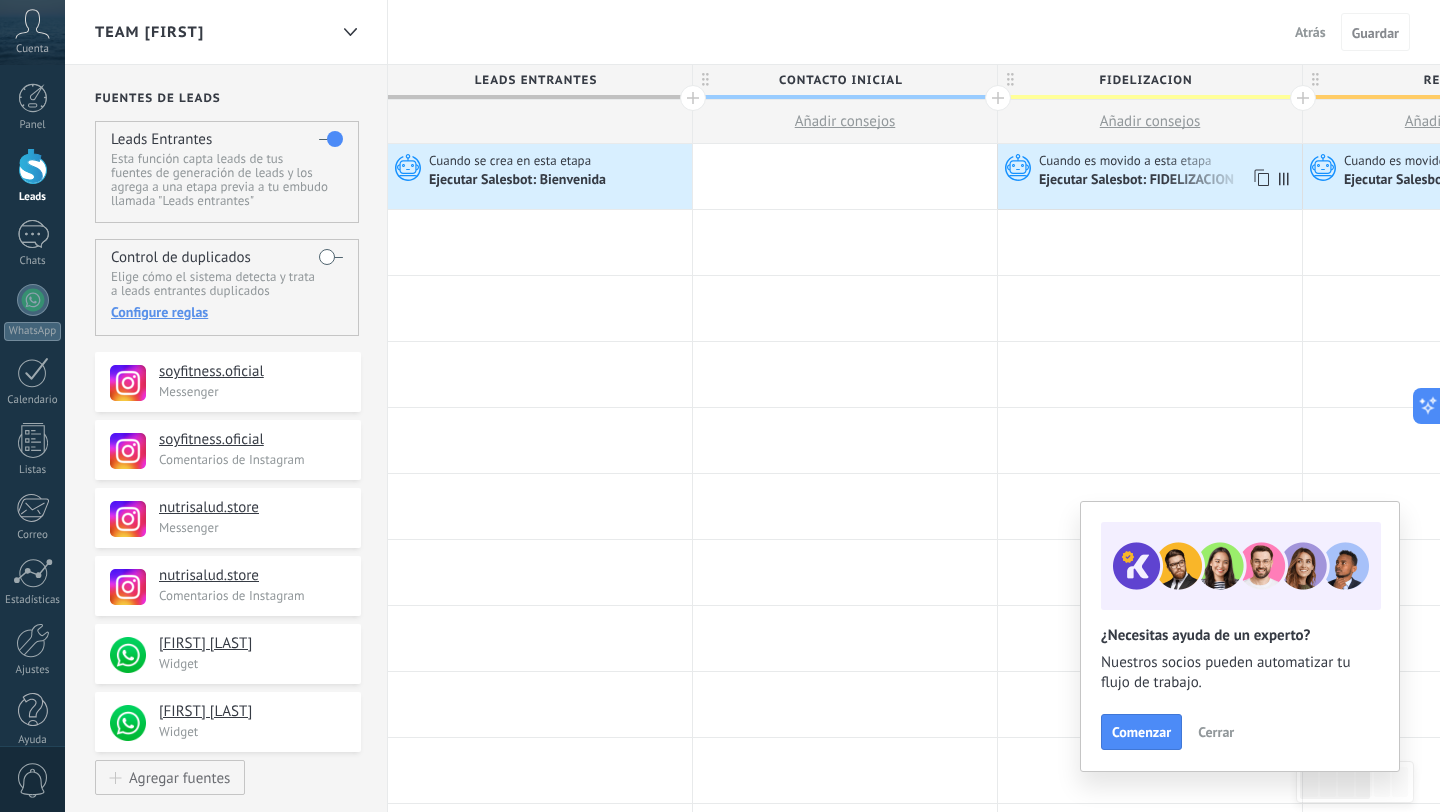 click on "Cuando es movido a esta etapa" at bounding box center (1127, 161) 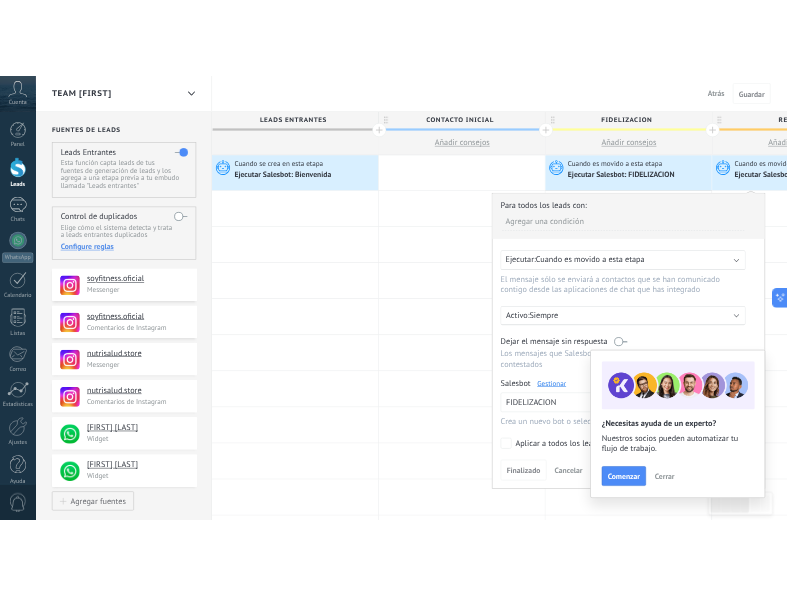 scroll, scrollTop: 20, scrollLeft: 0, axis: vertical 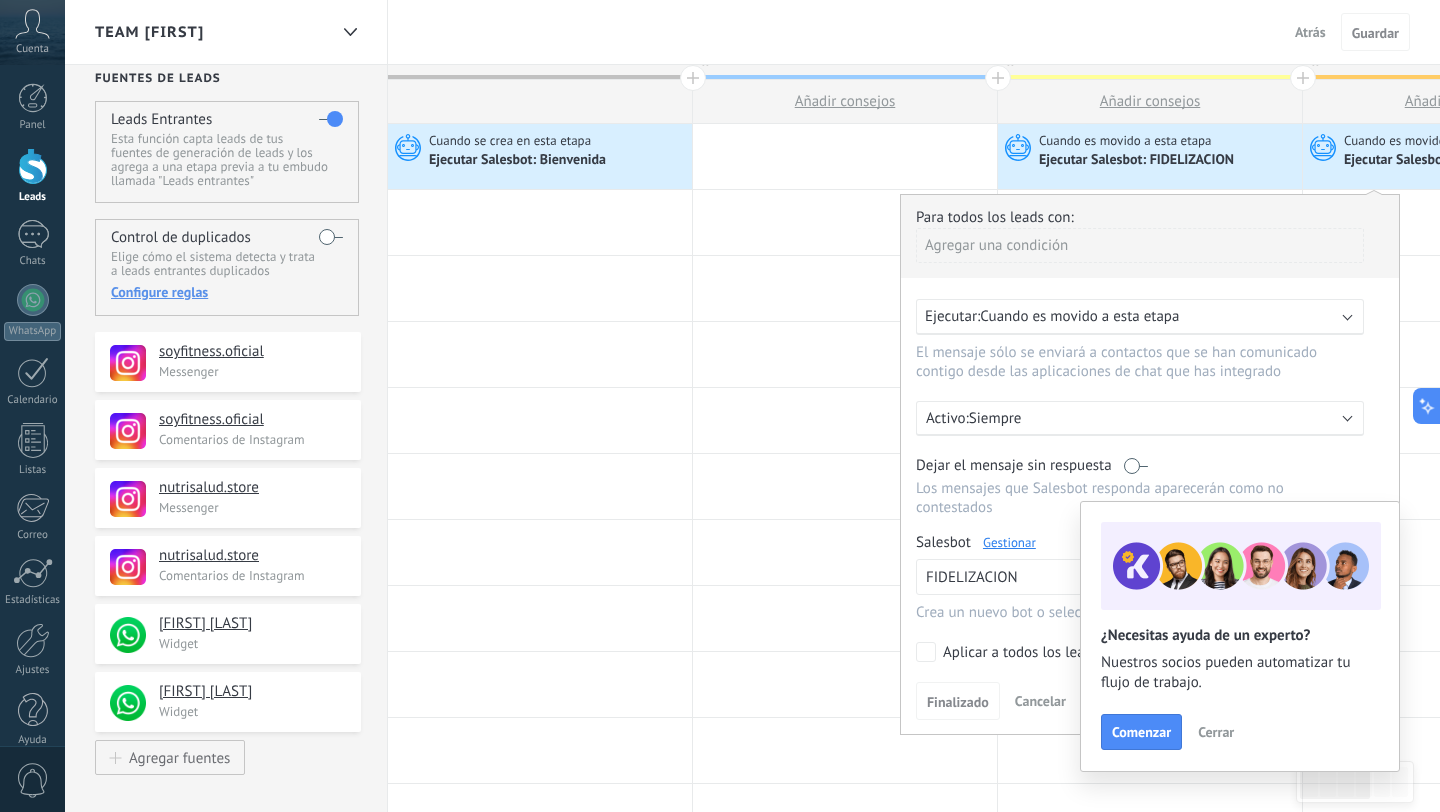 click on "Cerrar" at bounding box center [1216, 732] 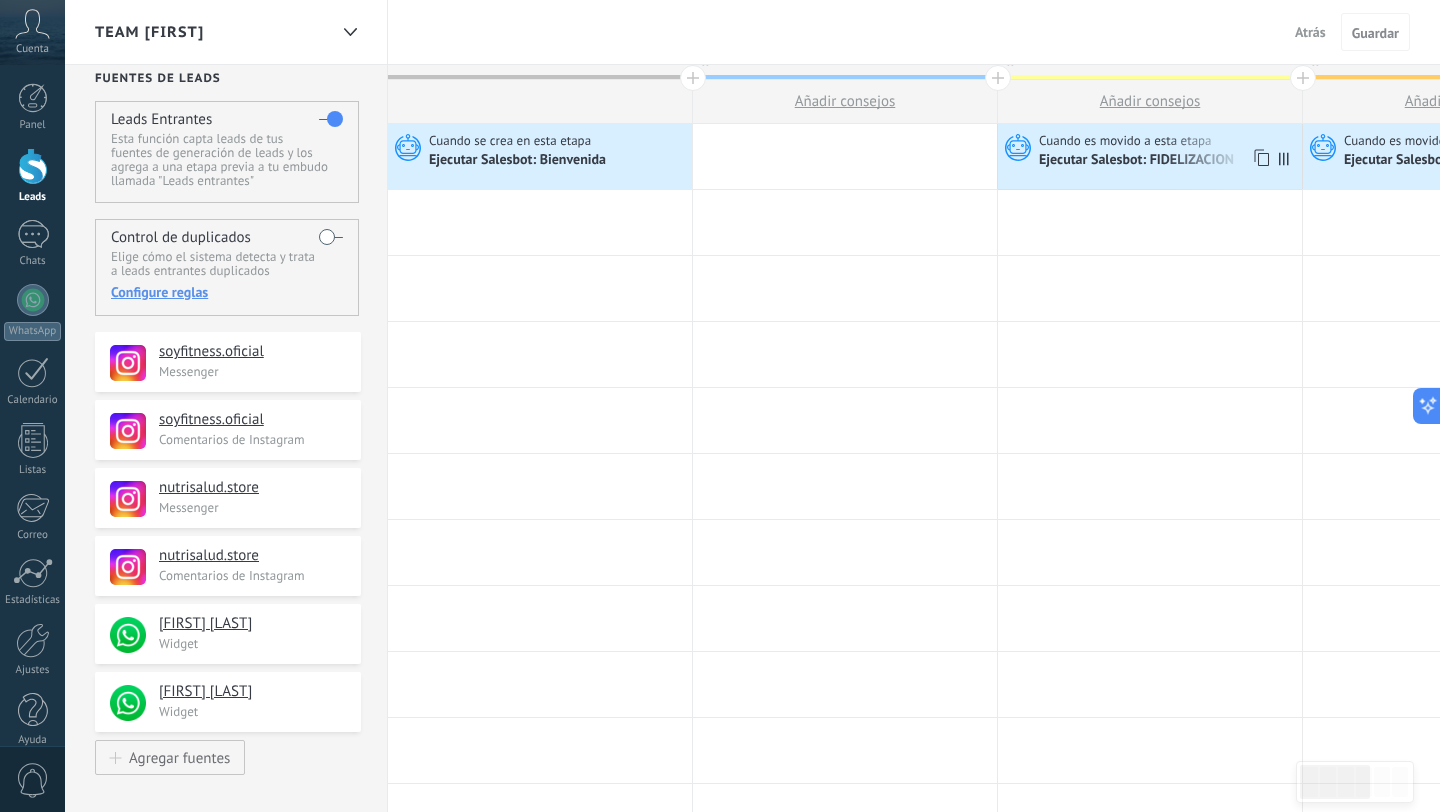 click on "Cuando es movido a esta etapa" at bounding box center (1127, 141) 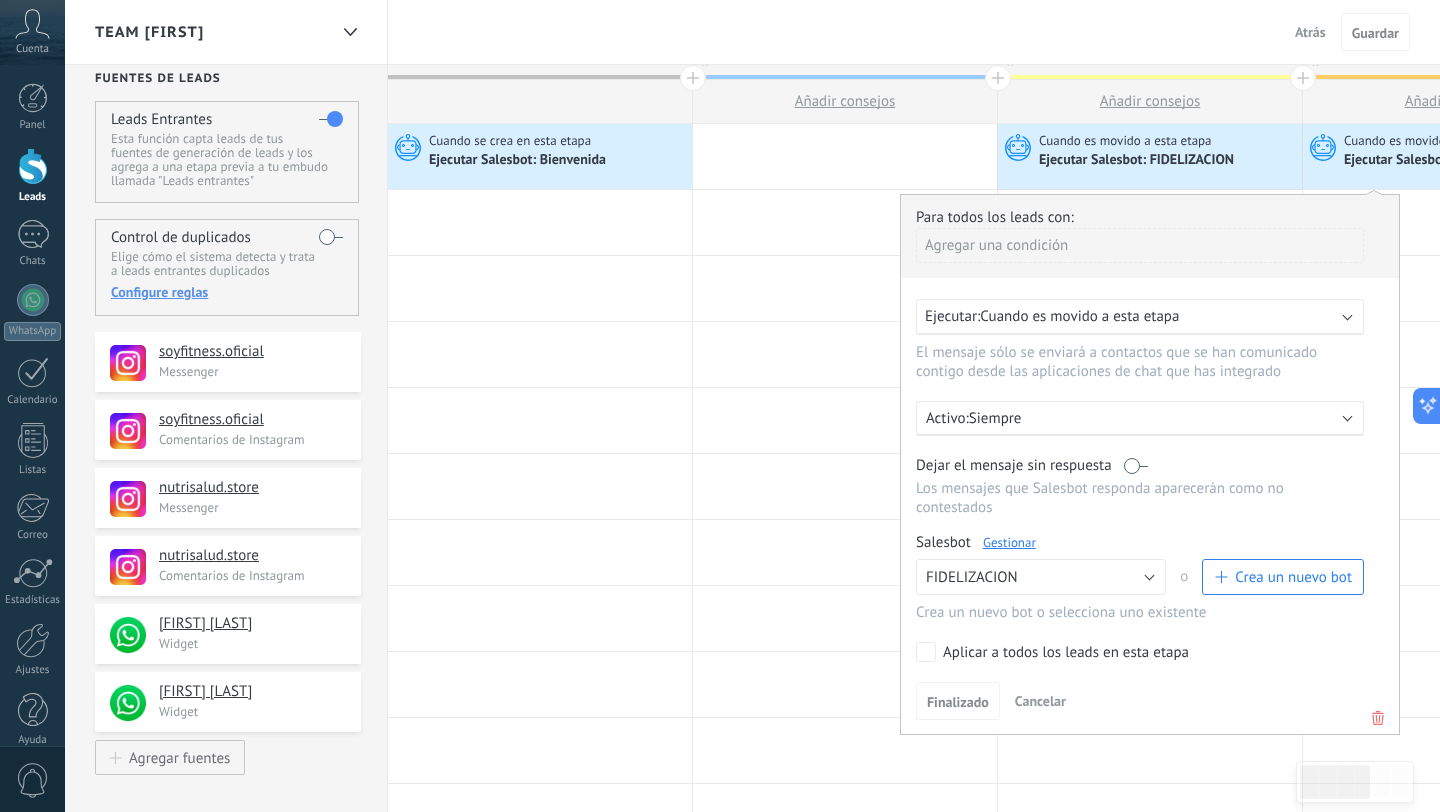 click on "Gestionar" at bounding box center (1009, 542) 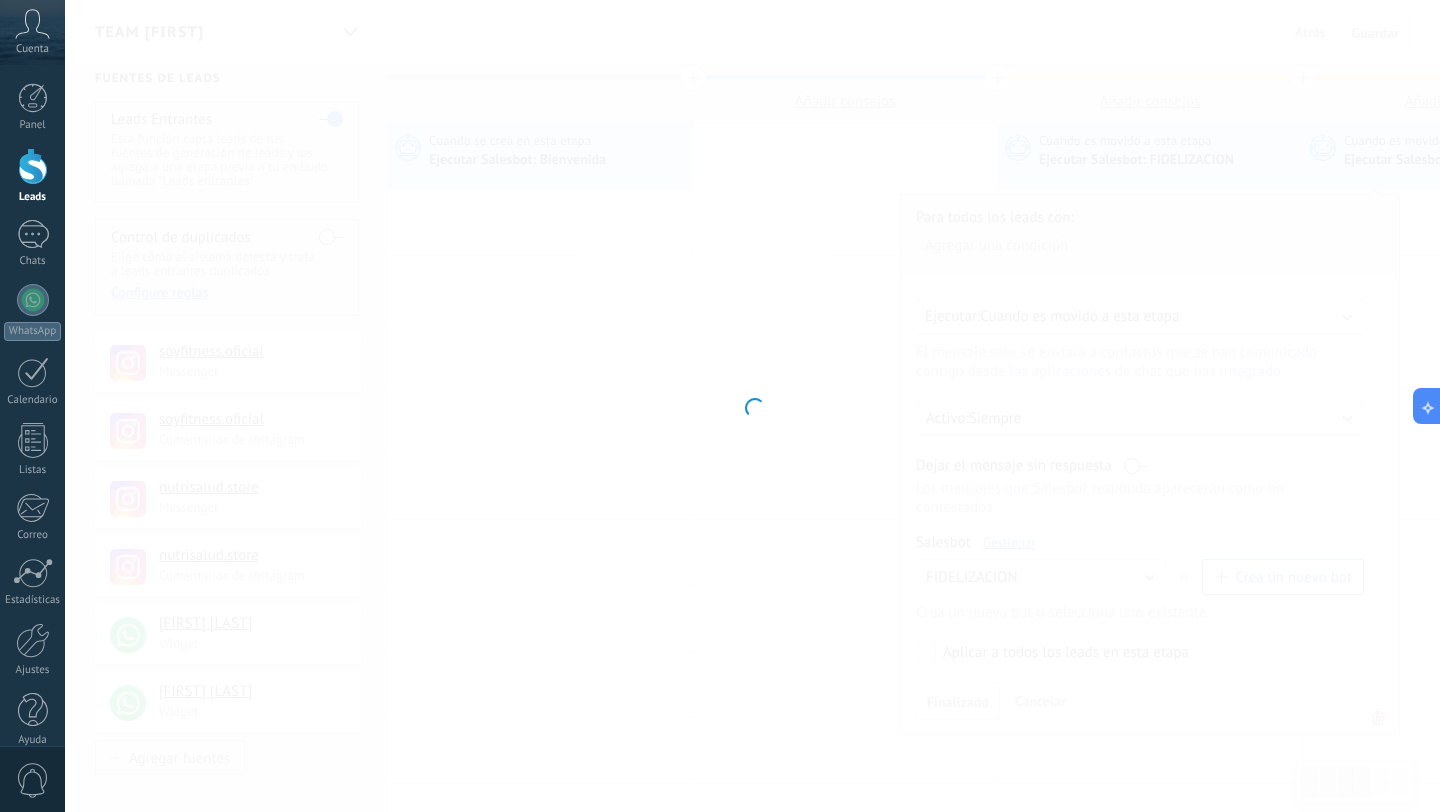 type on "**********" 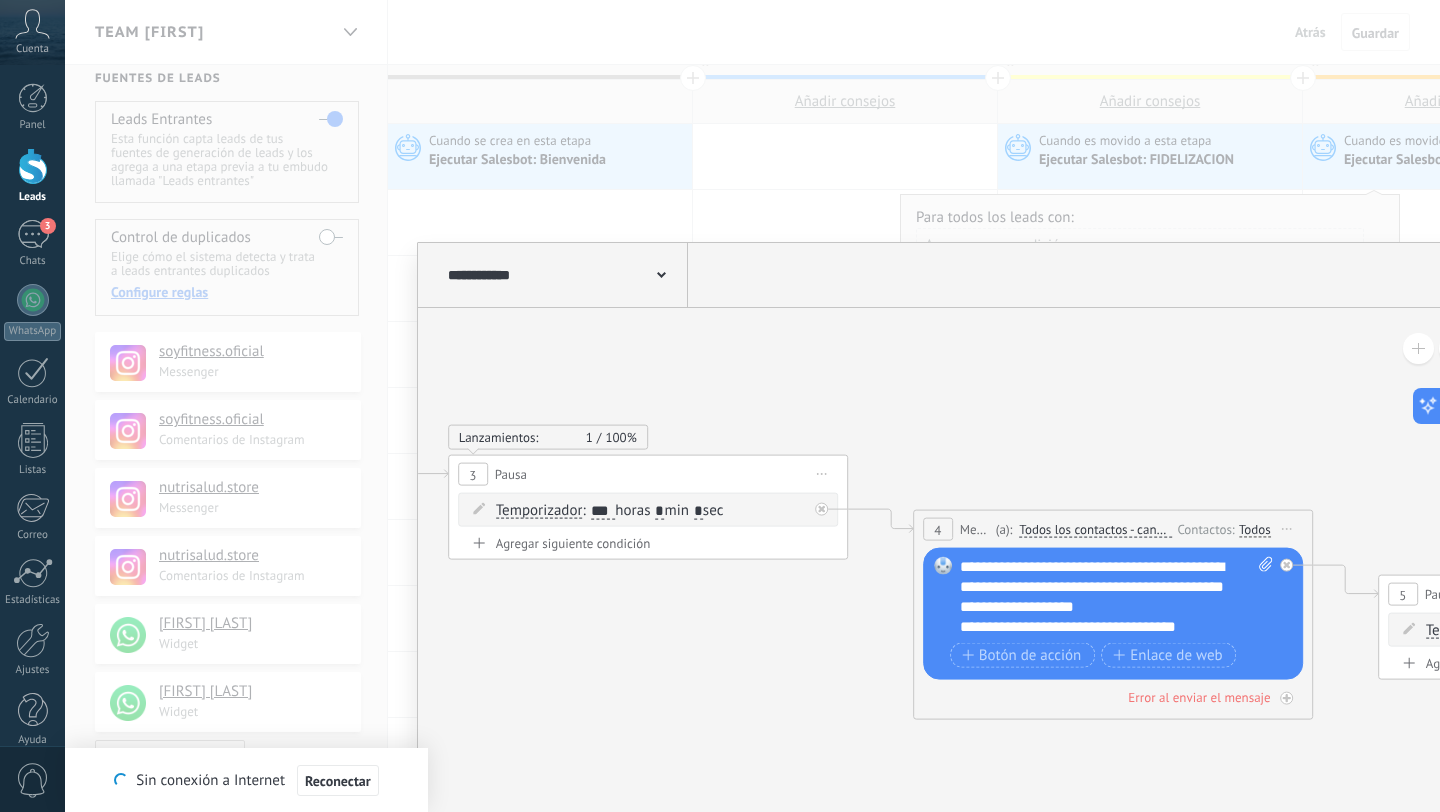 type on "**********" 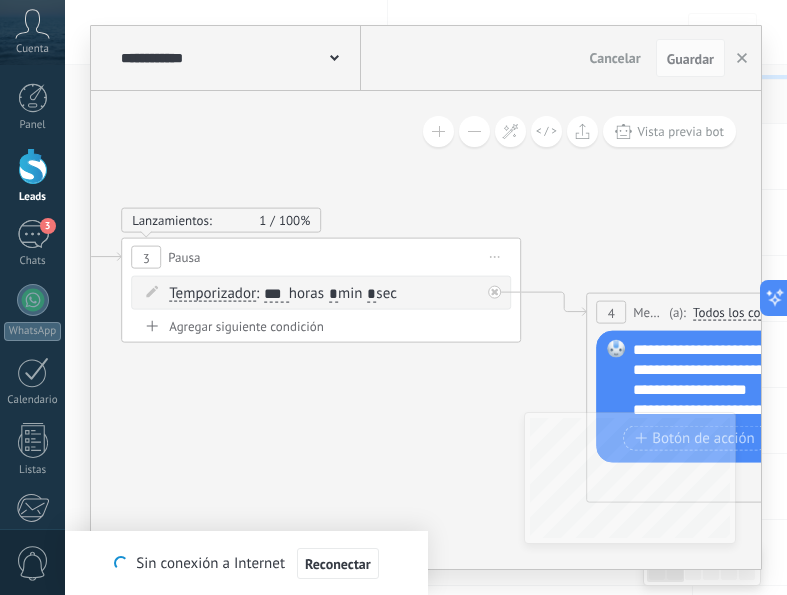 scroll, scrollTop: 19, scrollLeft: 0, axis: vertical 